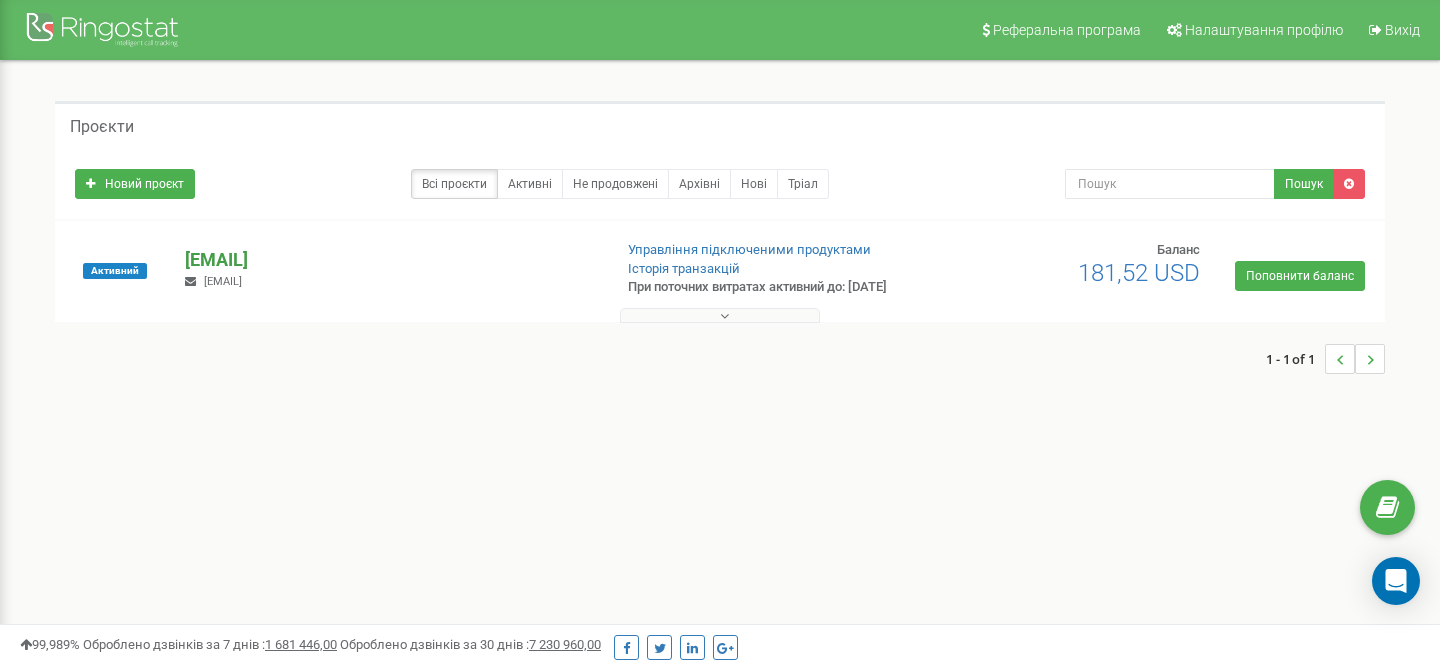 scroll, scrollTop: 0, scrollLeft: 0, axis: both 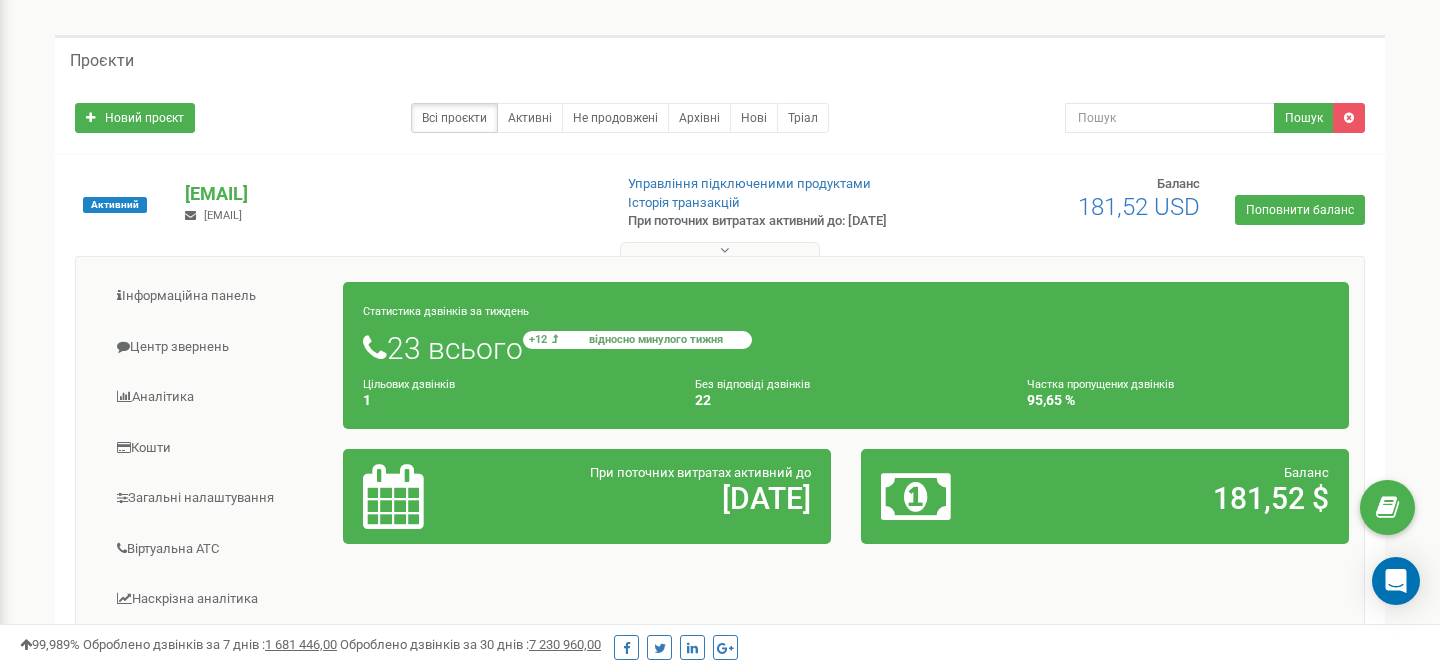 click at bounding box center [555, 339] 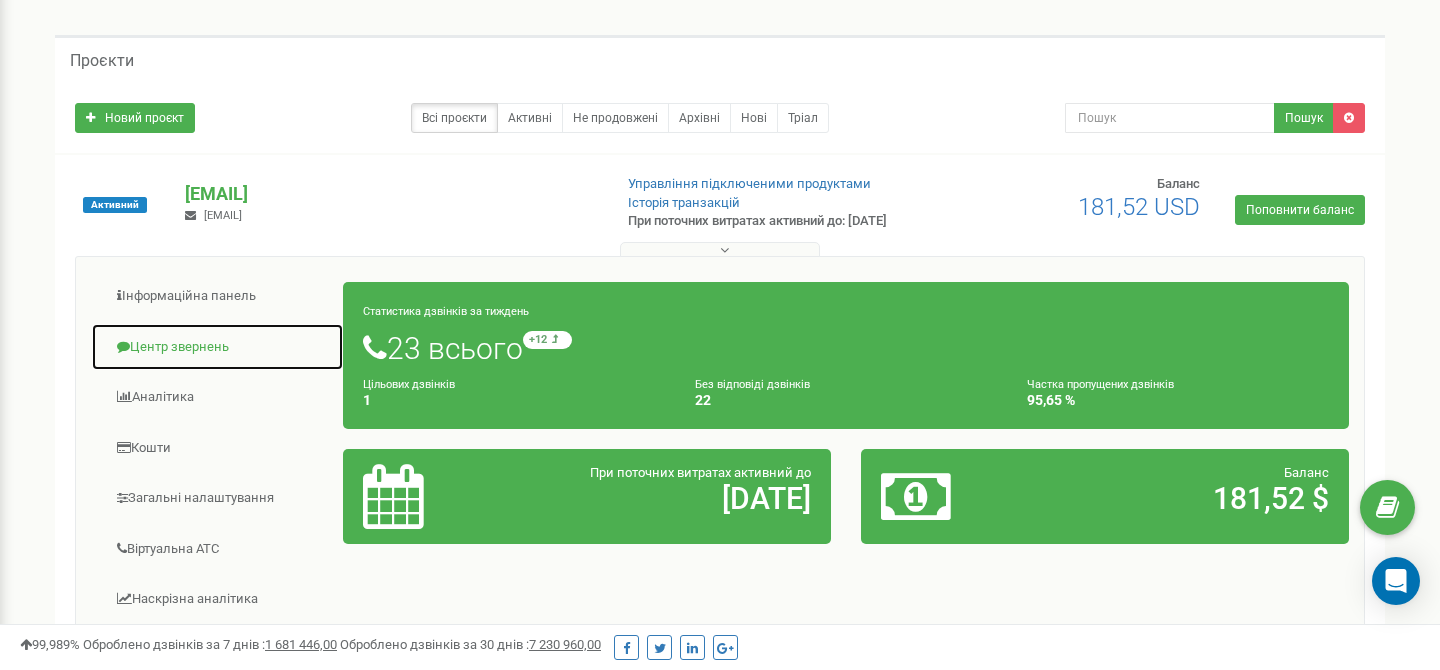 click on "Центр звернень" at bounding box center (217, 347) 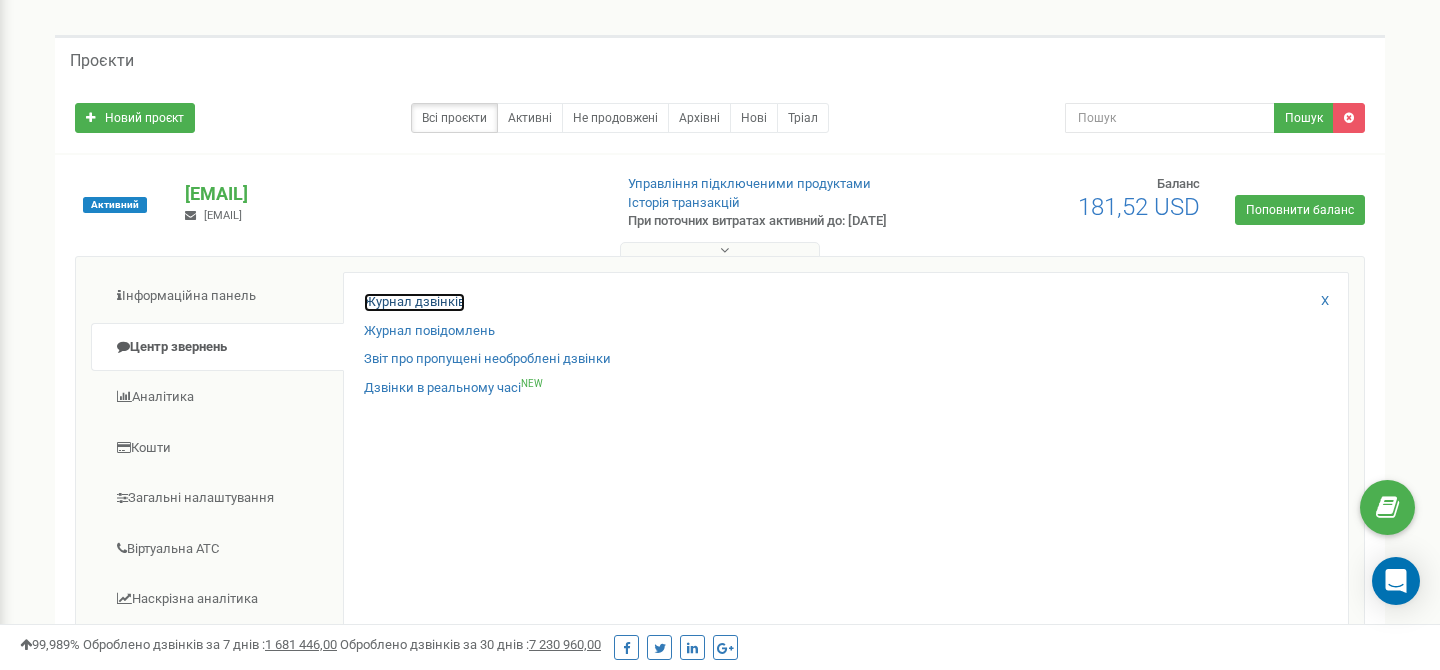 click on "Журнал дзвінків" at bounding box center [414, 302] 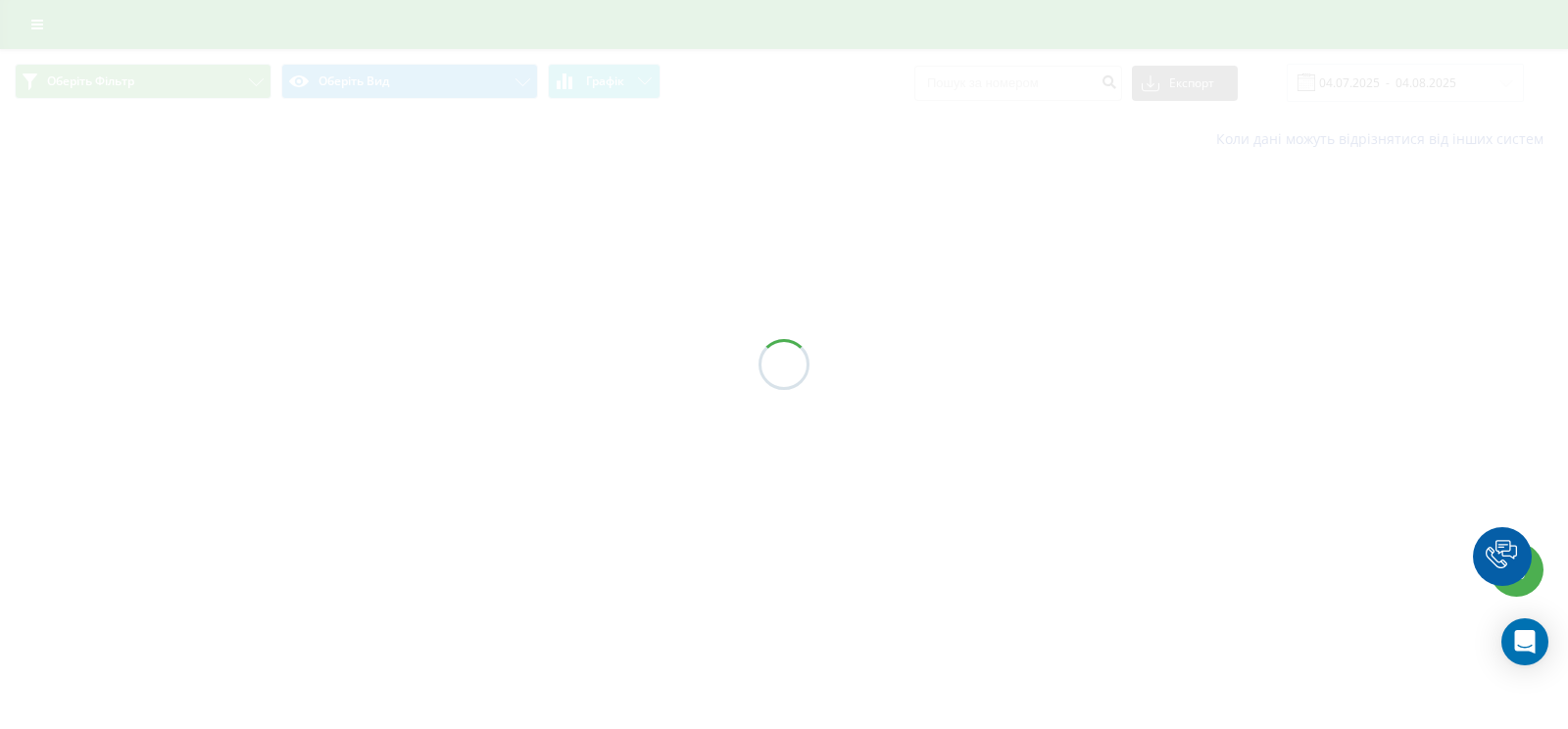 scroll, scrollTop: 0, scrollLeft: 0, axis: both 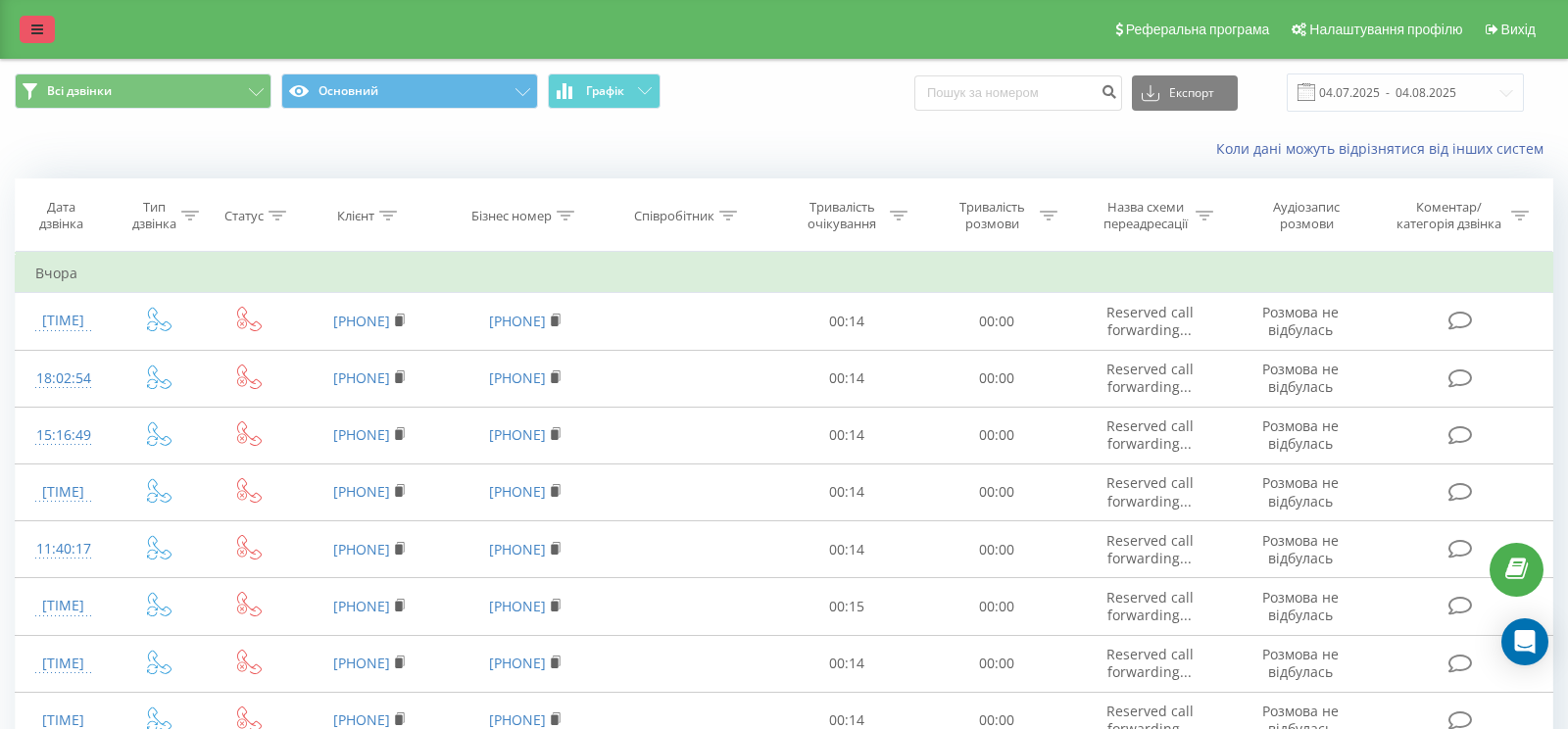 click at bounding box center (37, 29) 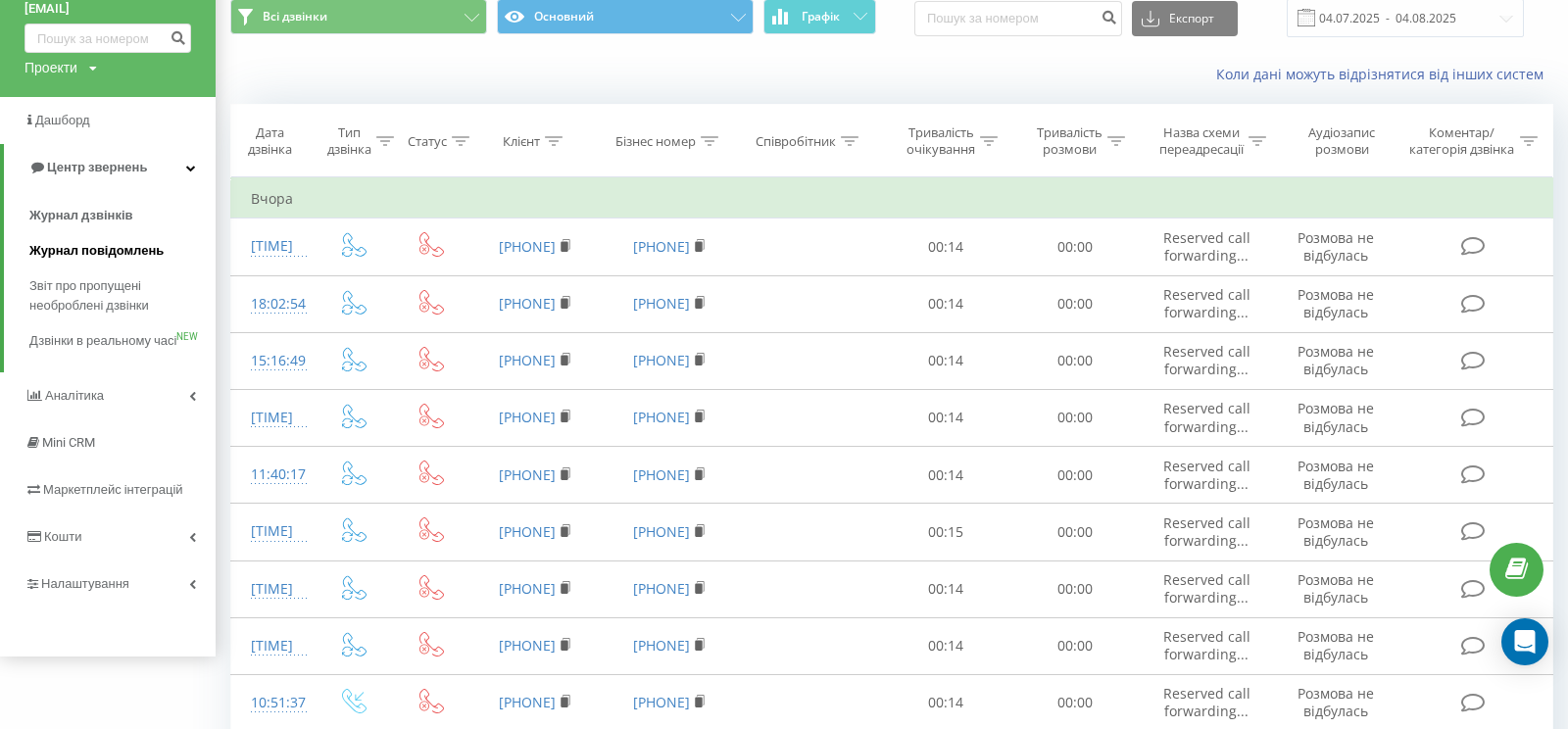 scroll, scrollTop: 120, scrollLeft: 0, axis: vertical 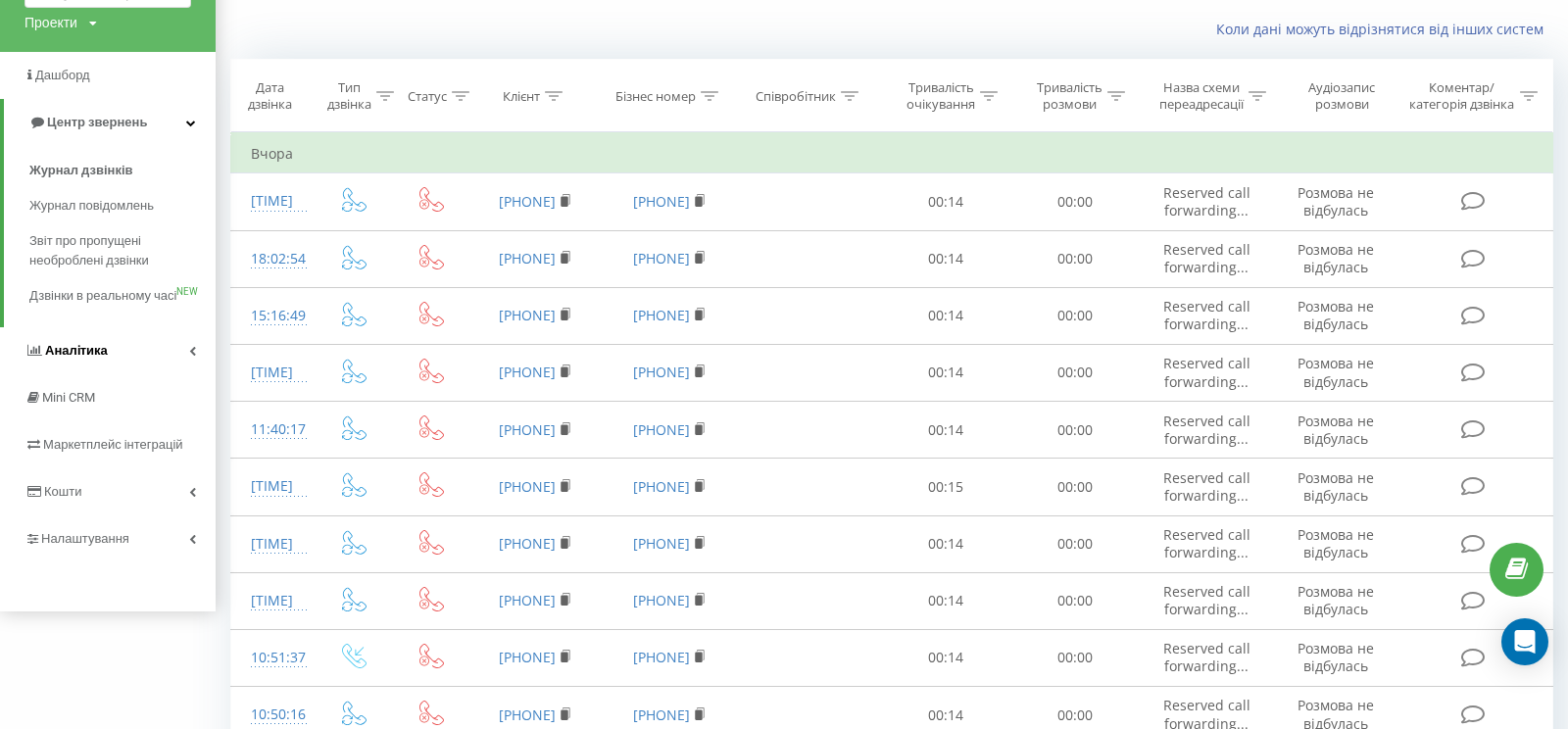 click on "Аналiтика" at bounding box center (76, 350) 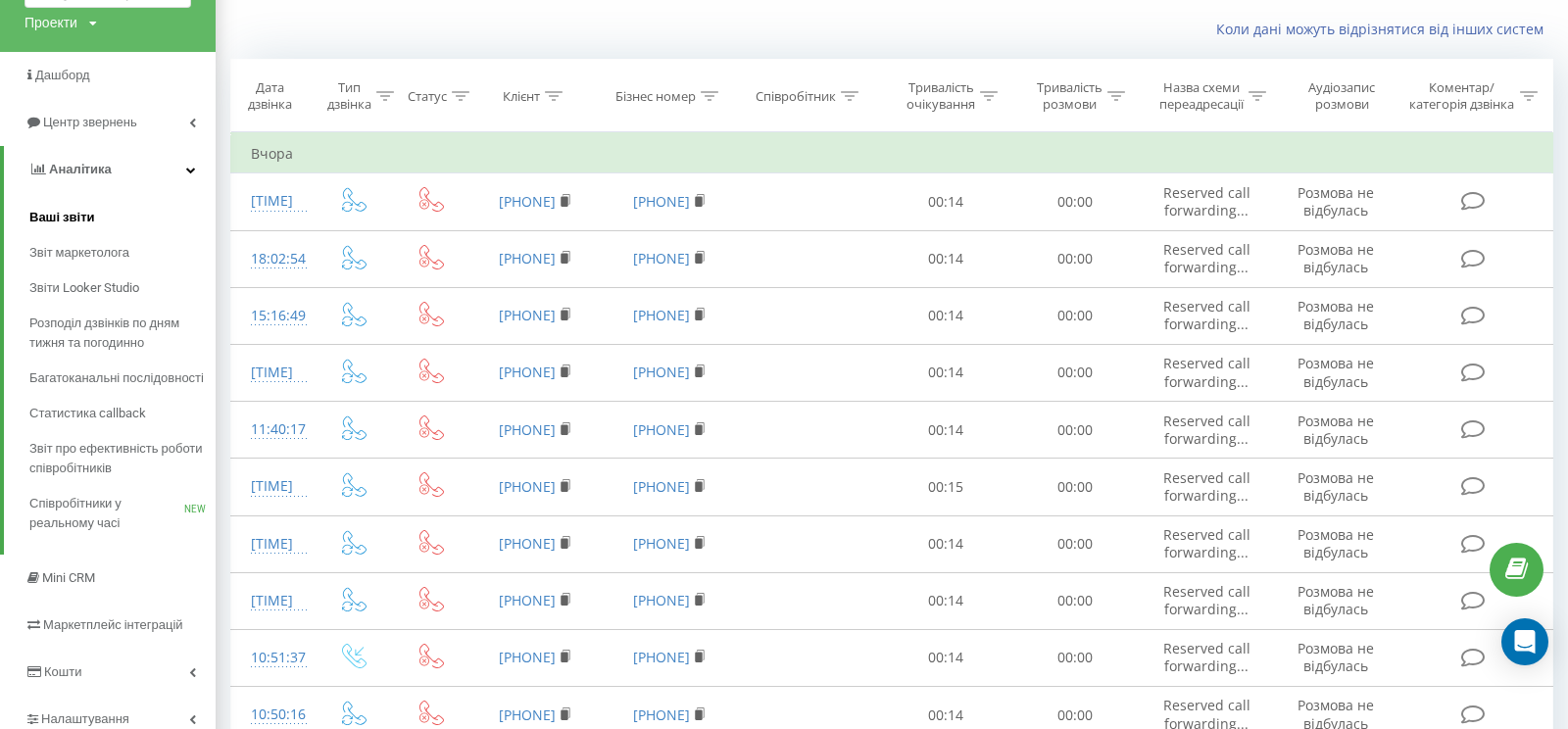 click on "Ваші звіти" at bounding box center (62, 218) 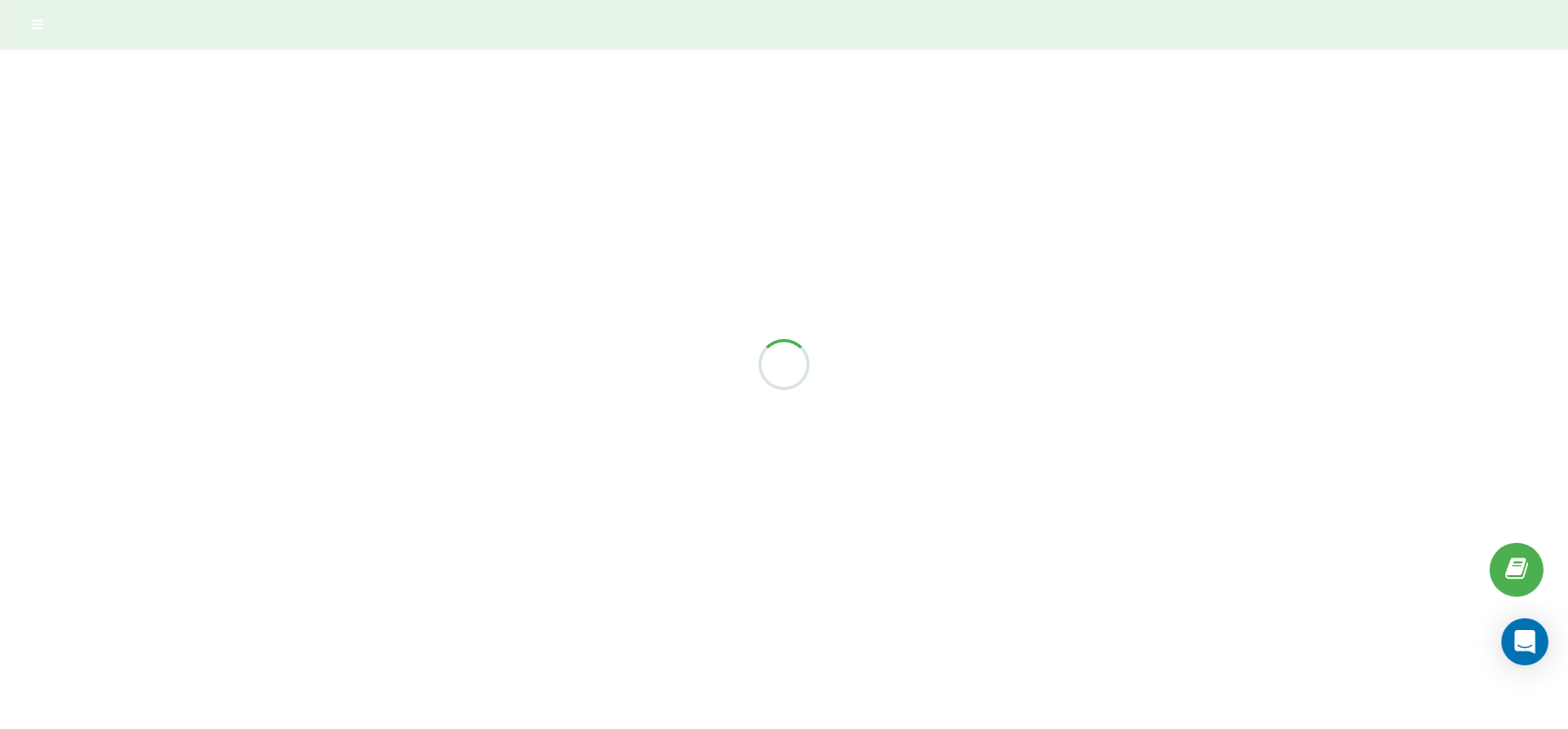 scroll, scrollTop: 0, scrollLeft: 0, axis: both 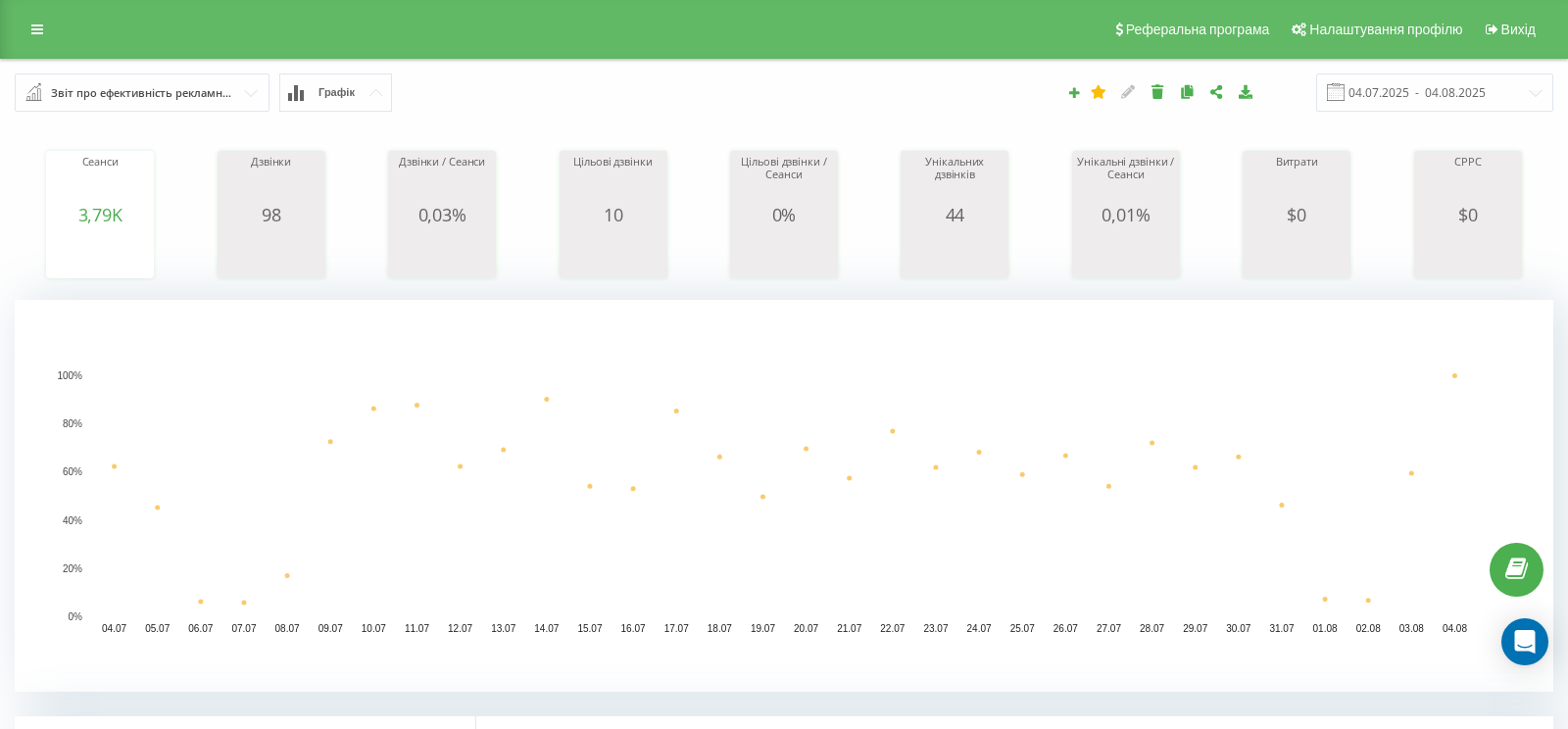 click on "Звіт про ефективність рекламних кампаній" at bounding box center [143, 93] 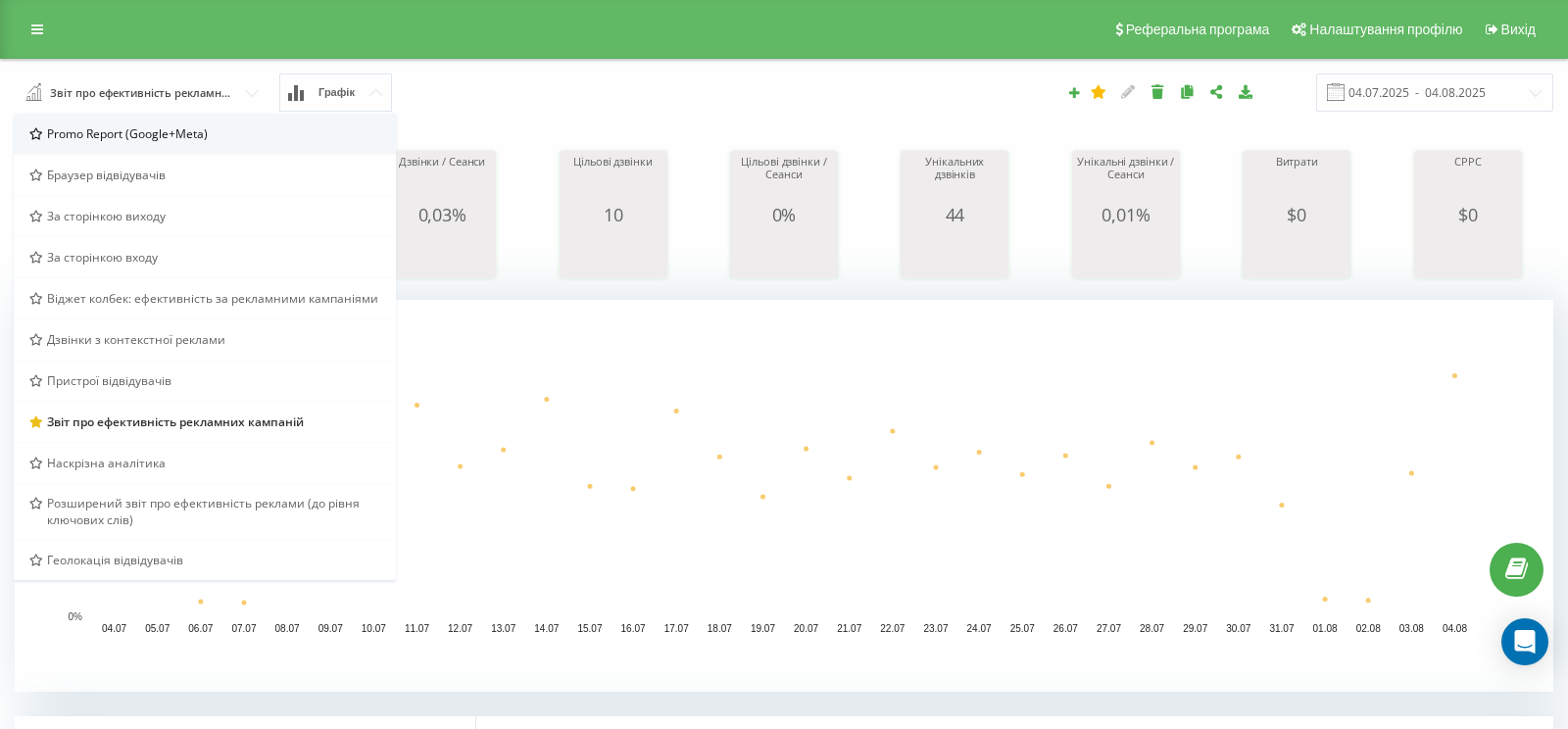 click on "Promo Report (Google+Meta)" at bounding box center [127, 133] 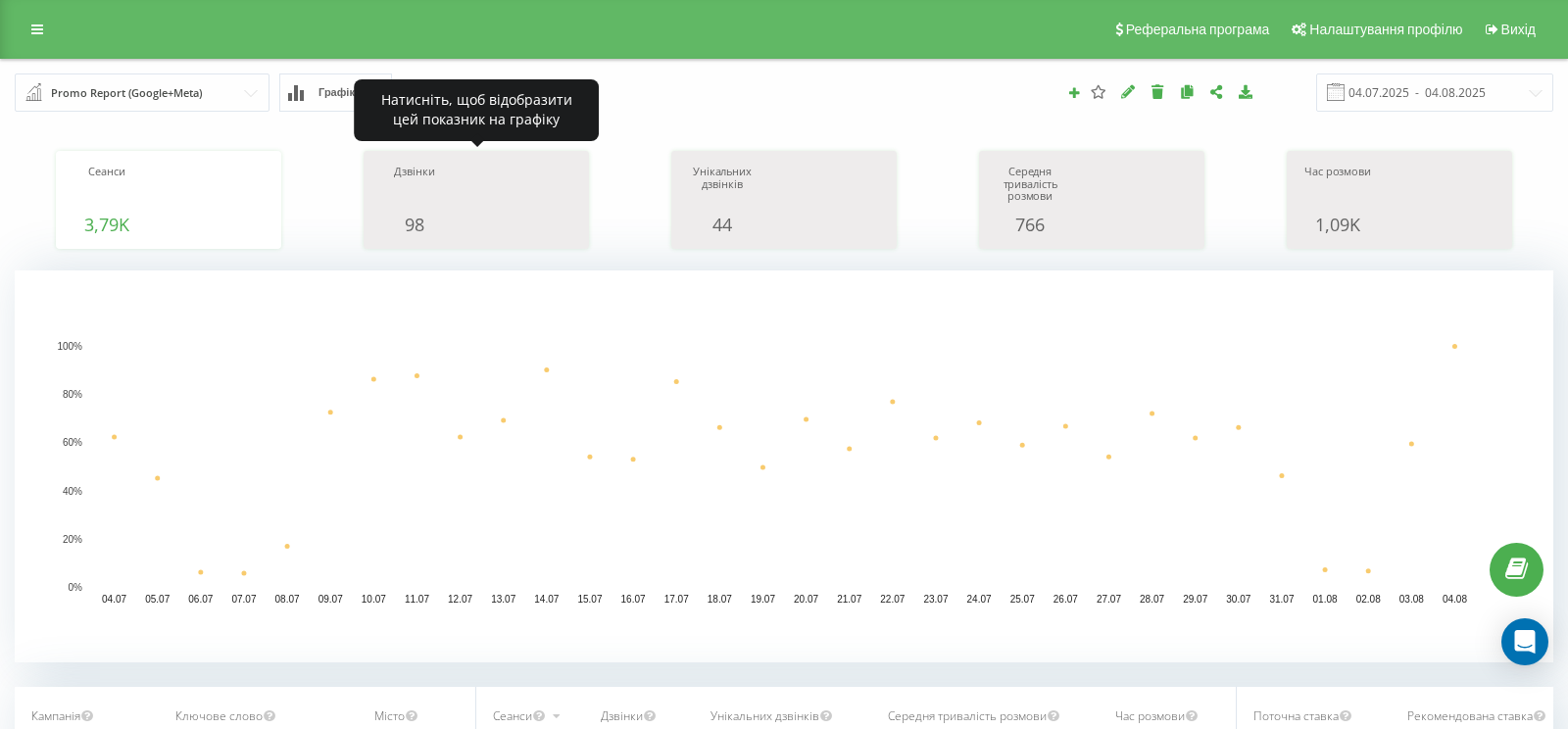 click 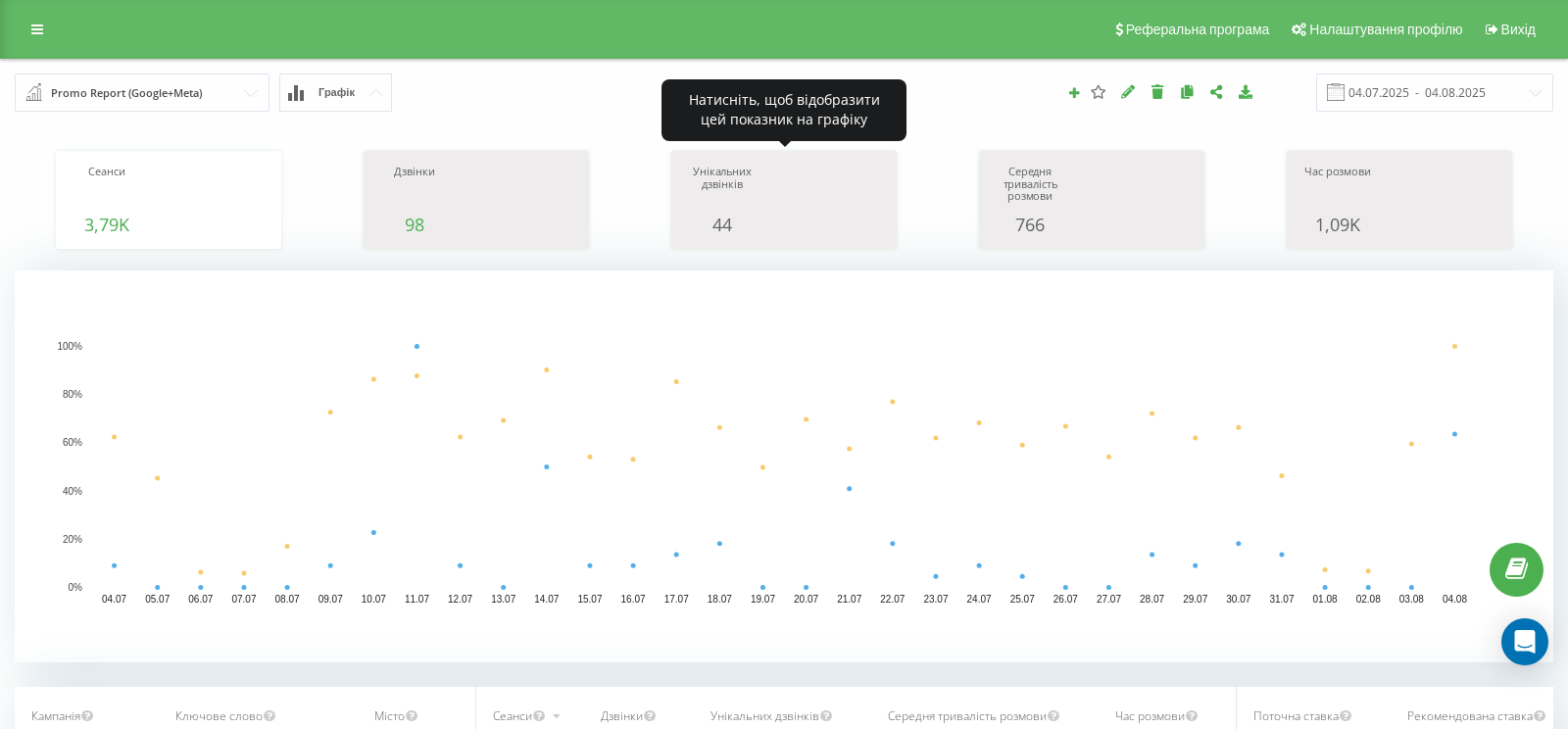 click on "Унікальних дзвінків 44 date unique_calls 04.07.25 1 06.07.25 0 08.07.25 0 10.07.25 2 12.07.25 0 14.07.25 4 16.07.25 2 18.07.25 2 20.07.25 0 22.07.25 2 24.07.25 2 26.07.25 0 28.07.25 3 30.07.25 2 01.08.25 0 03.08.25 0 24.07.25" at bounding box center (784, 200) 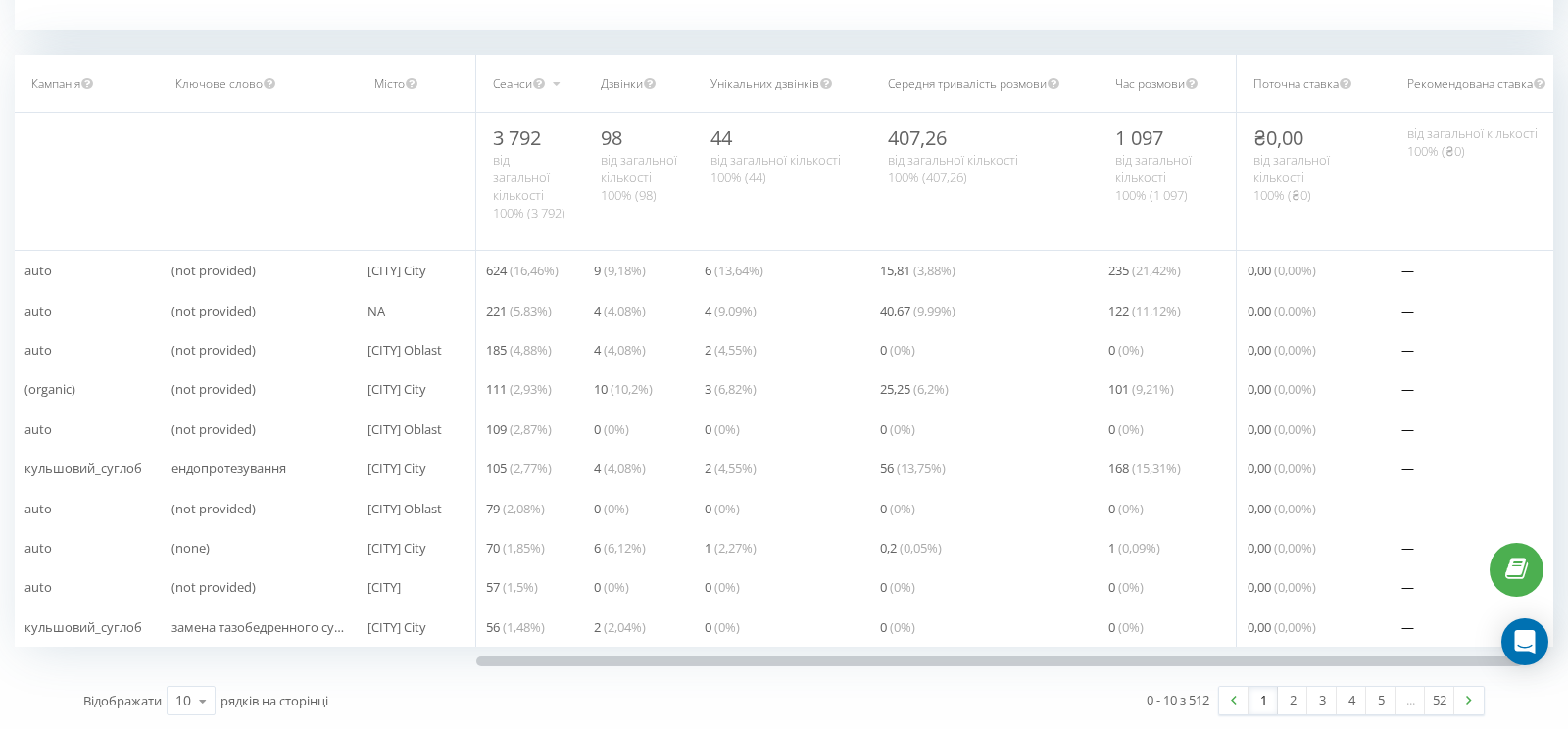 click on "Кампанія" at bounding box center (56, 83) 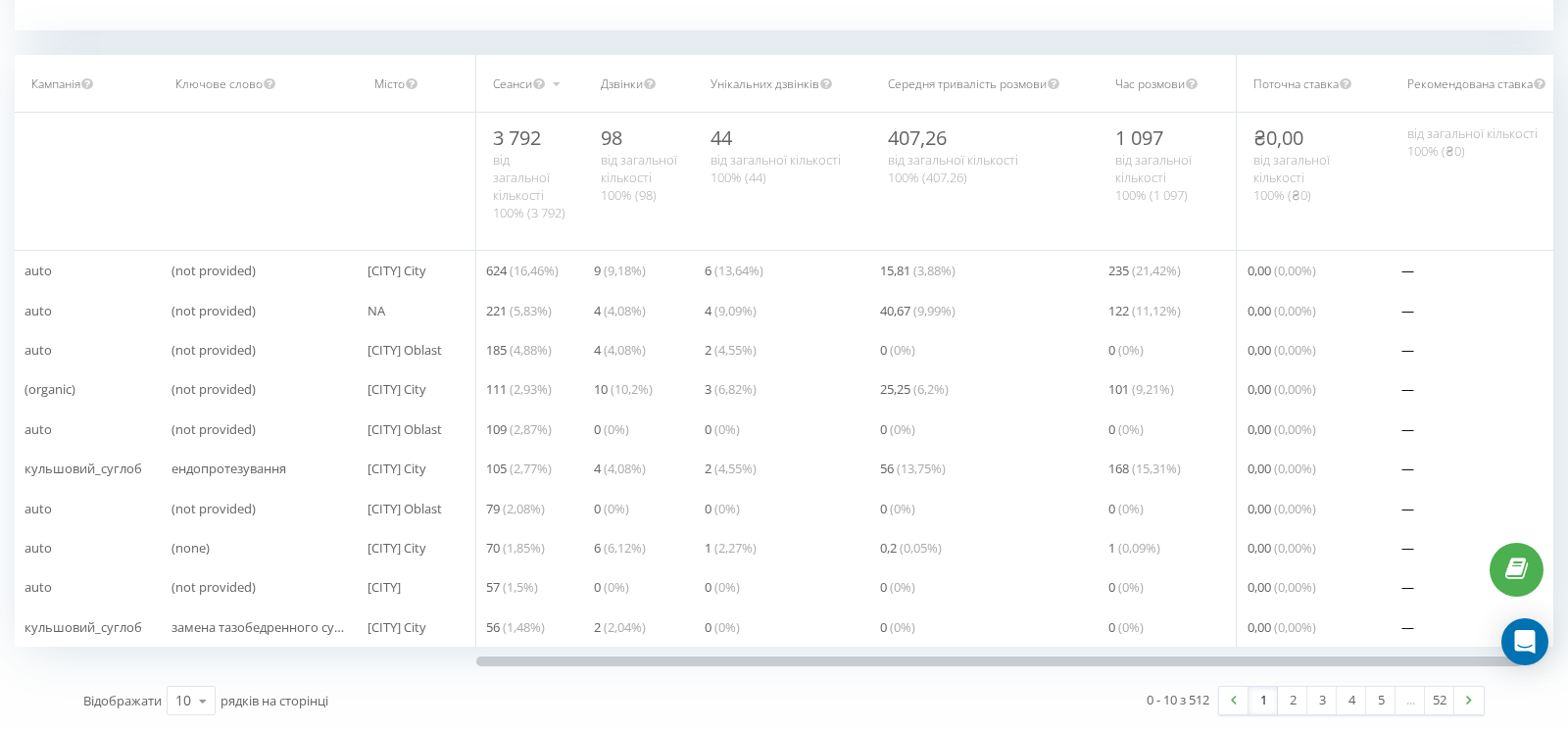 click on "Сеанси" at bounding box center [530, 83] 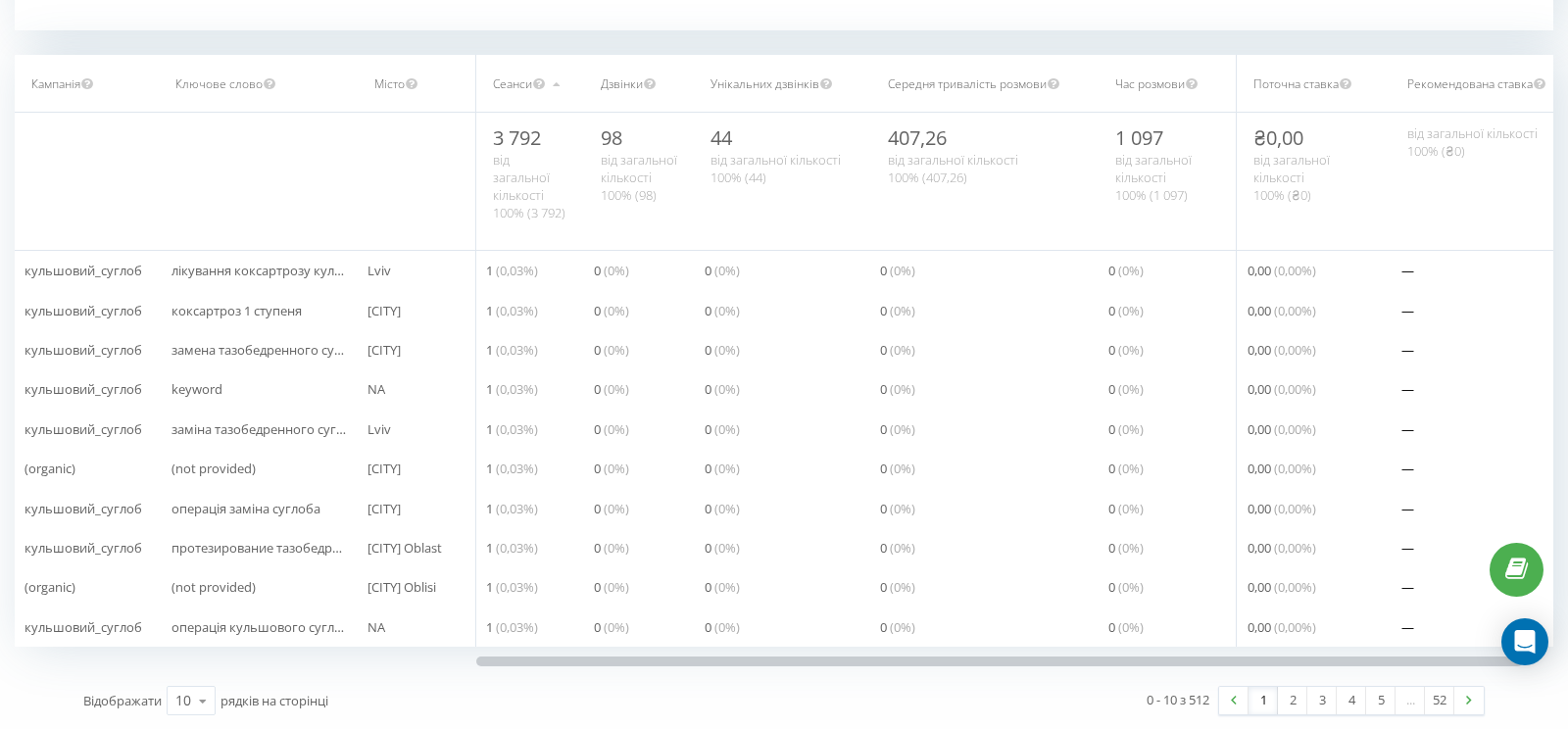 click on "Сеанси" at bounding box center [513, 83] 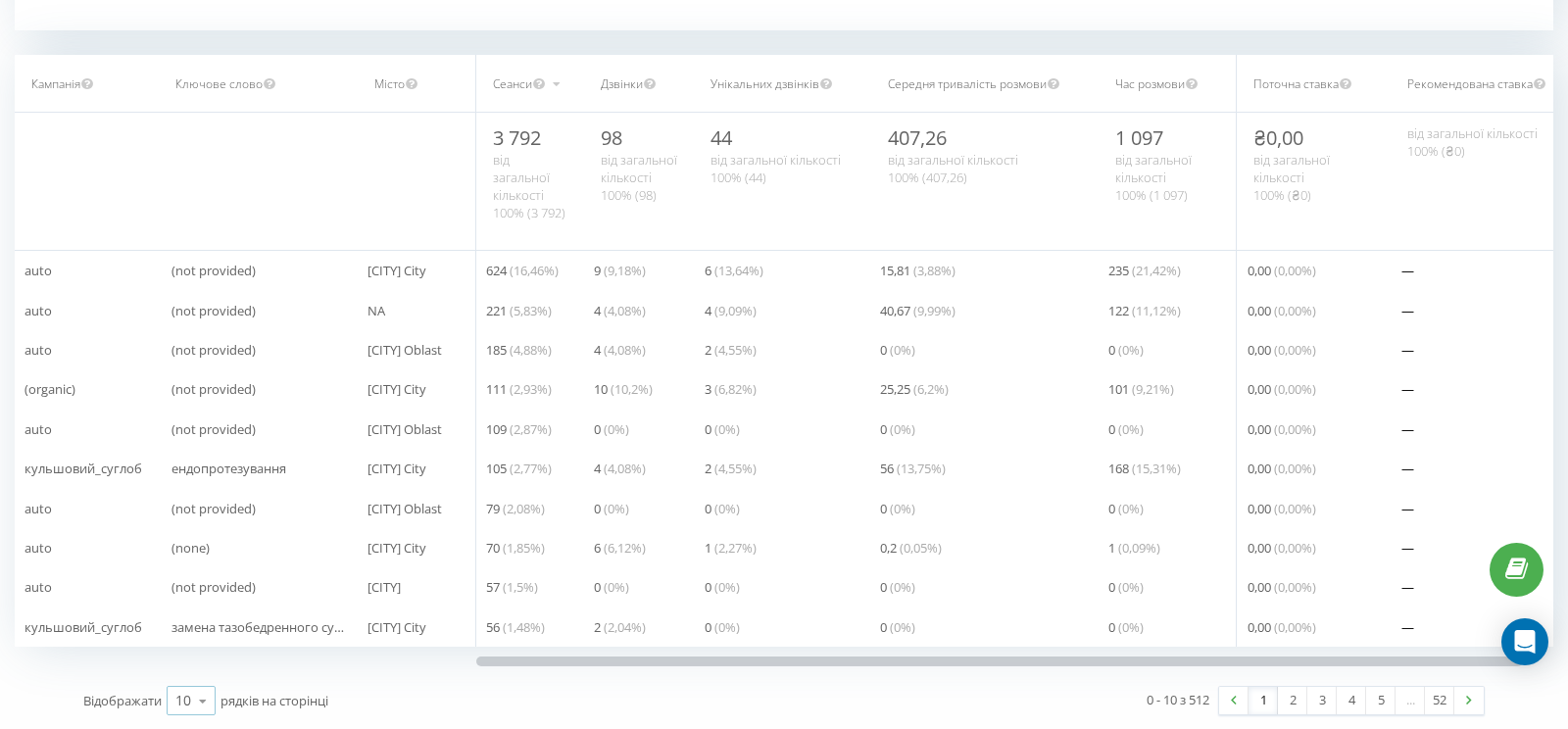 click at bounding box center [203, 701] 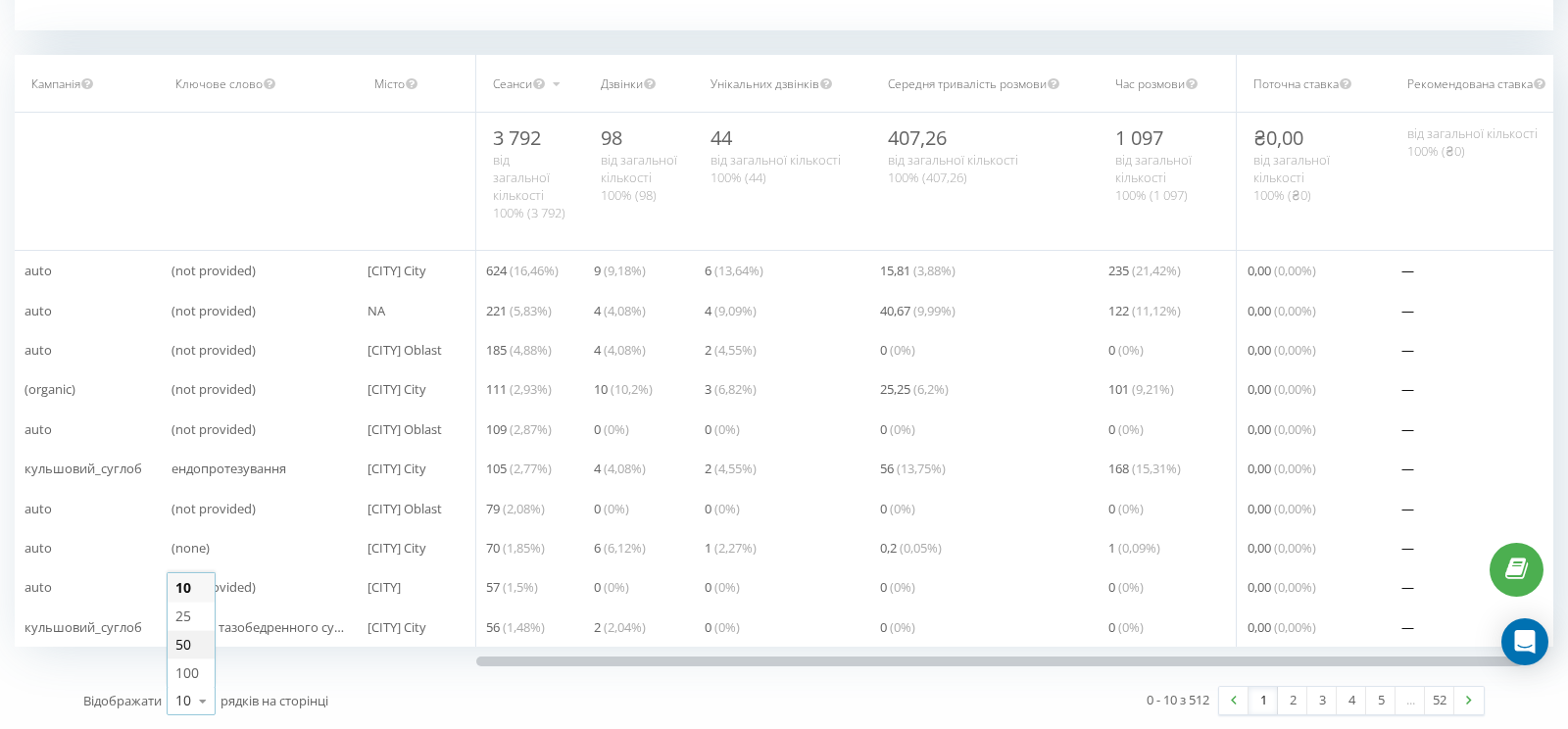 click on "50" at bounding box center (183, 644) 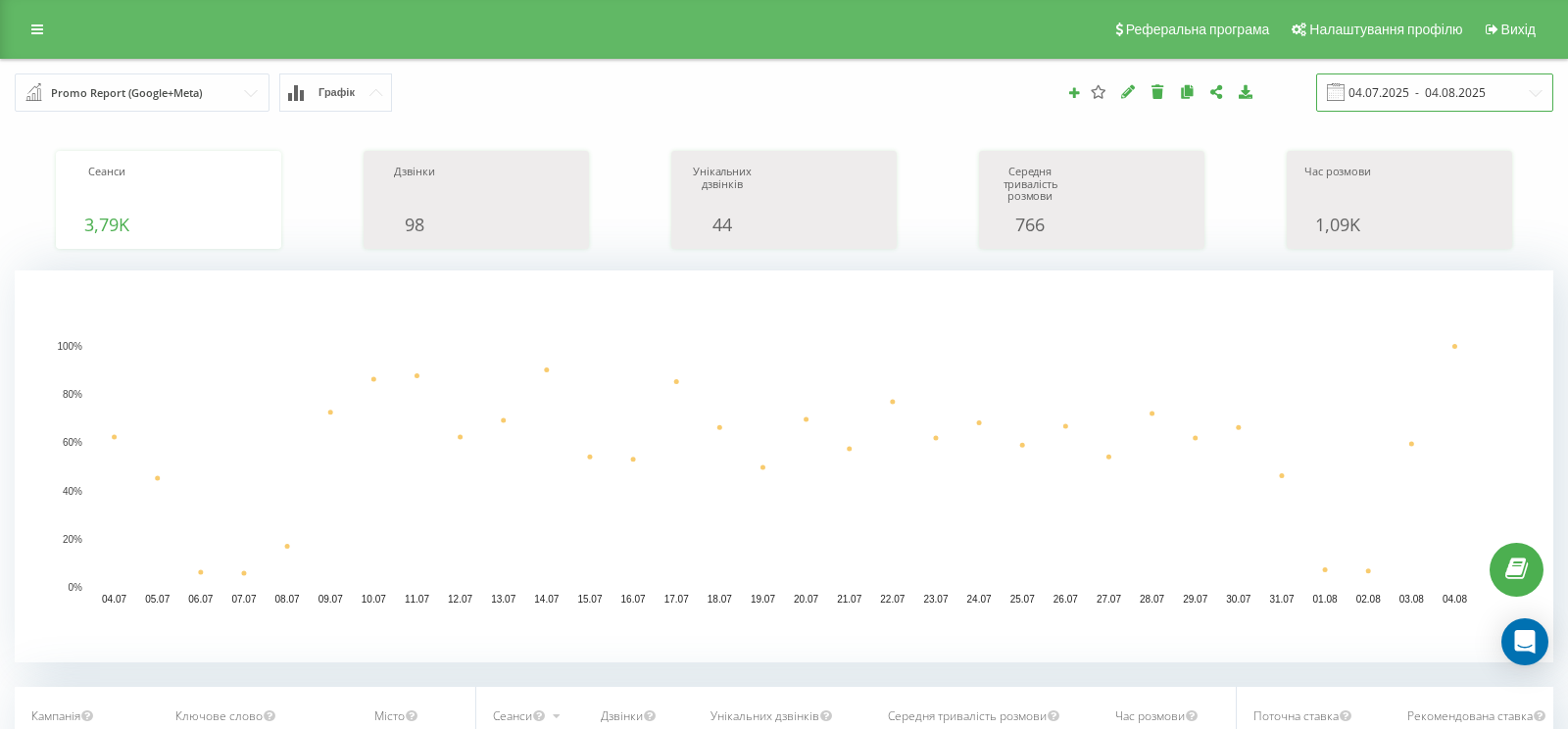 click on "04.07.2025  -  04.08.2025" at bounding box center [1435, 92] 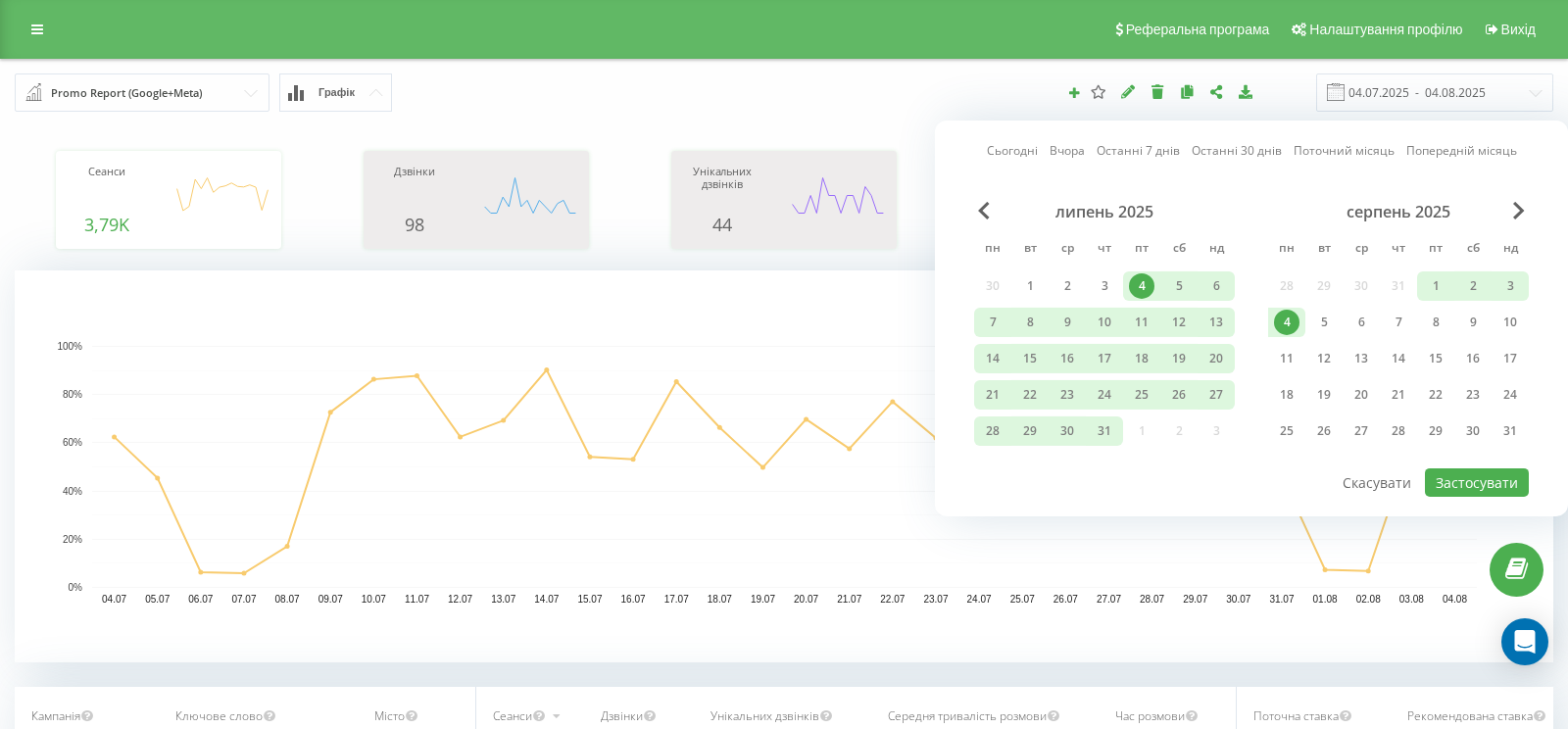 click on "Сьогодні" at bounding box center [1012, 150] 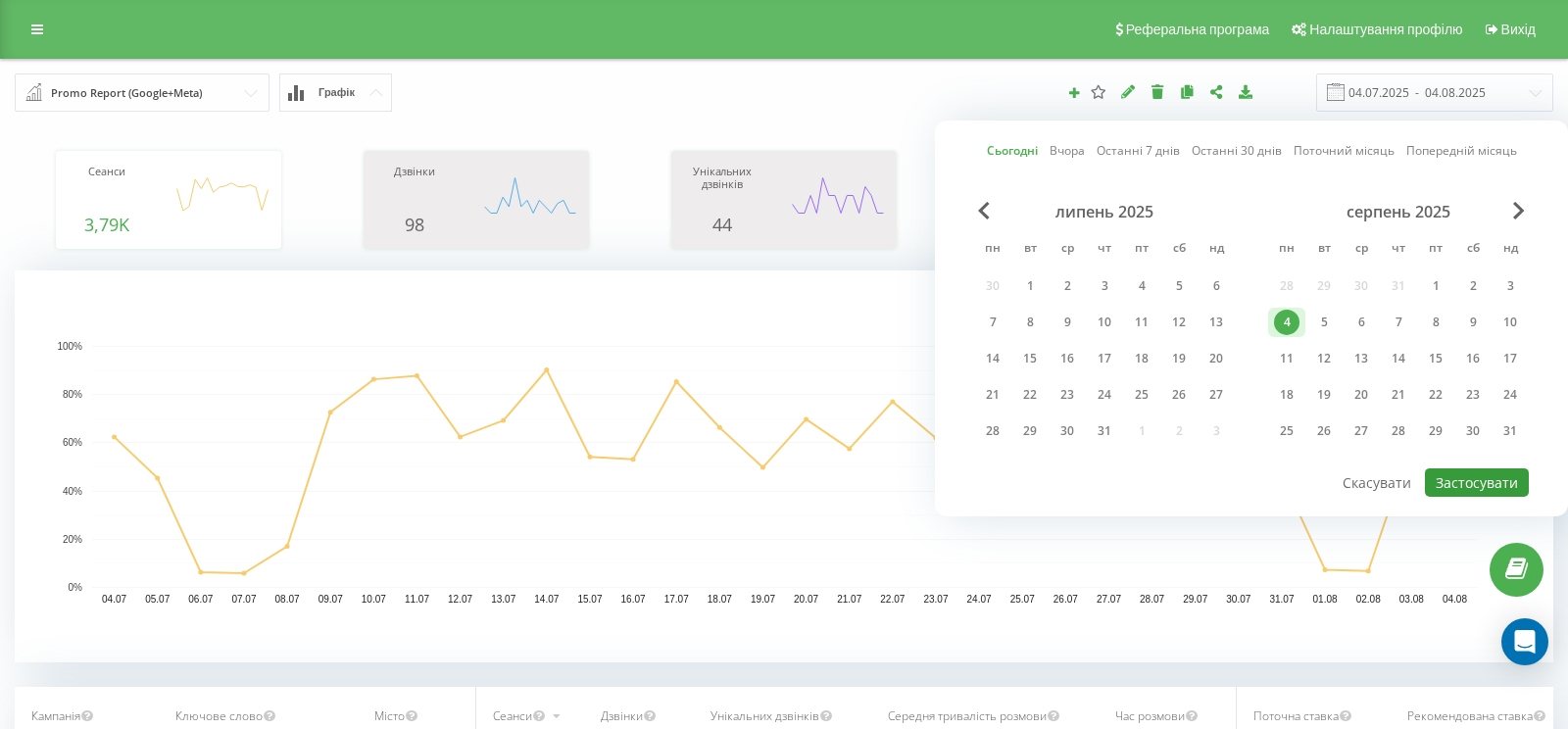 click on "Застосувати" at bounding box center (1477, 482) 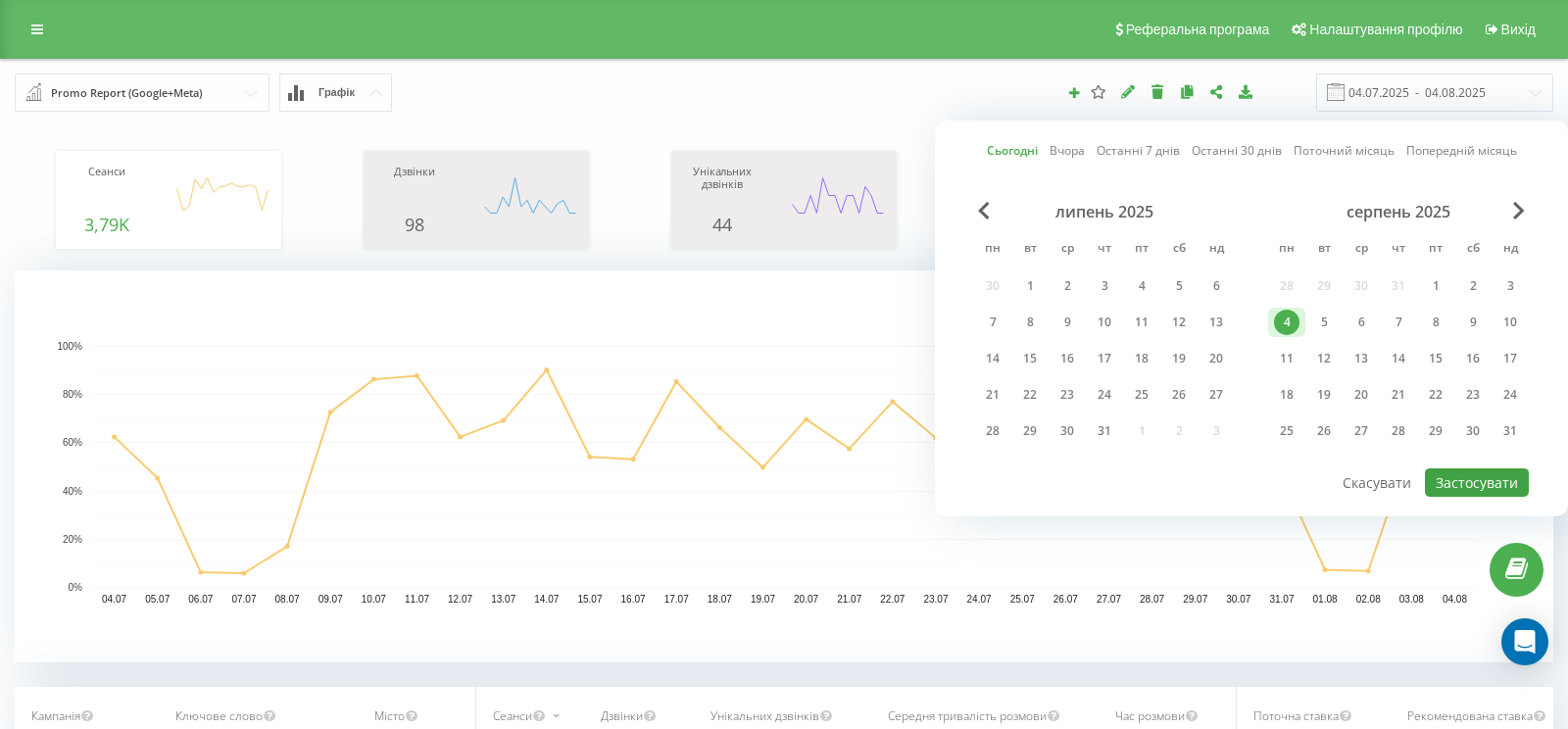 type on "04.08.2025  -  04.08.2025" 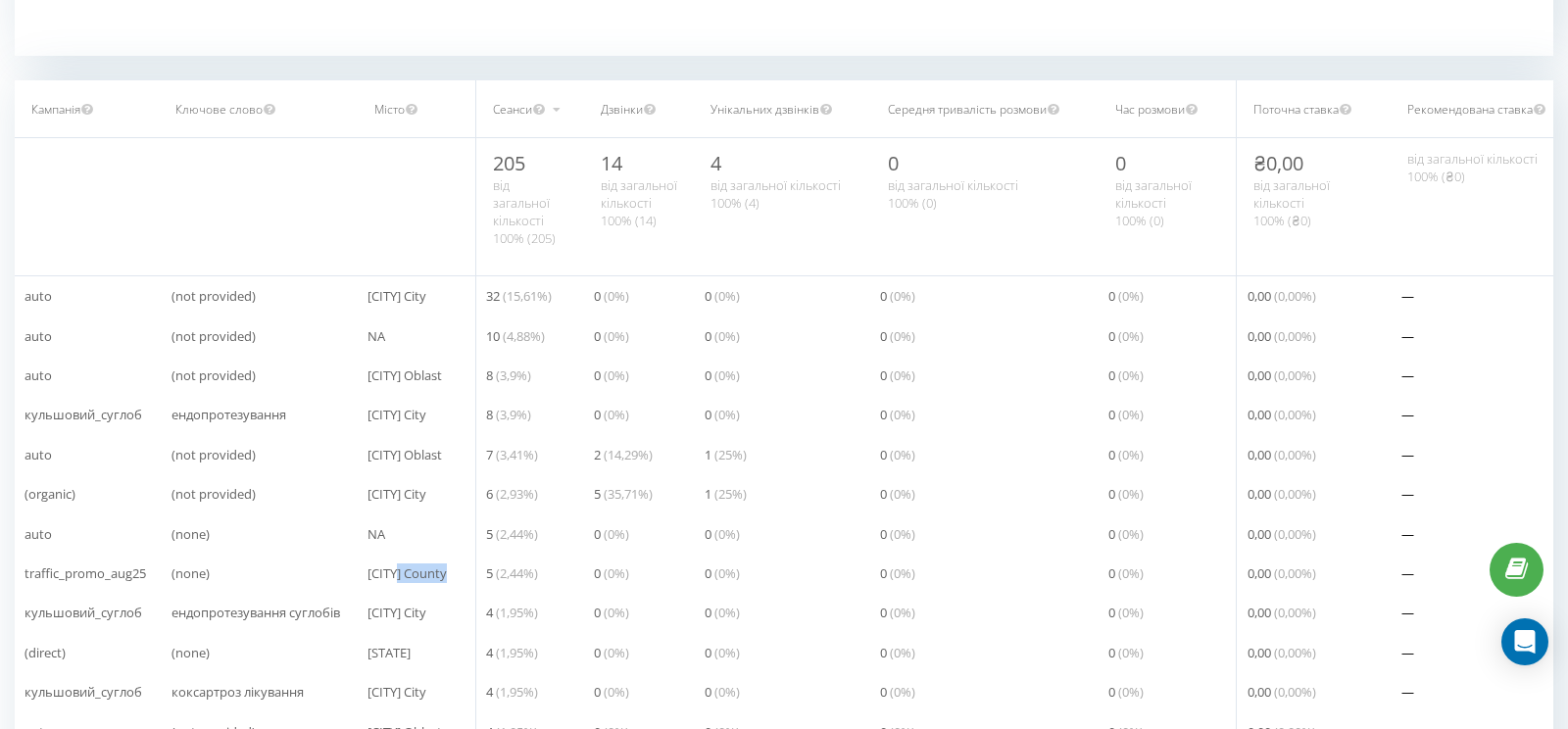 drag, startPoint x: 404, startPoint y: 573, endPoint x: 458, endPoint y: 573, distance: 54 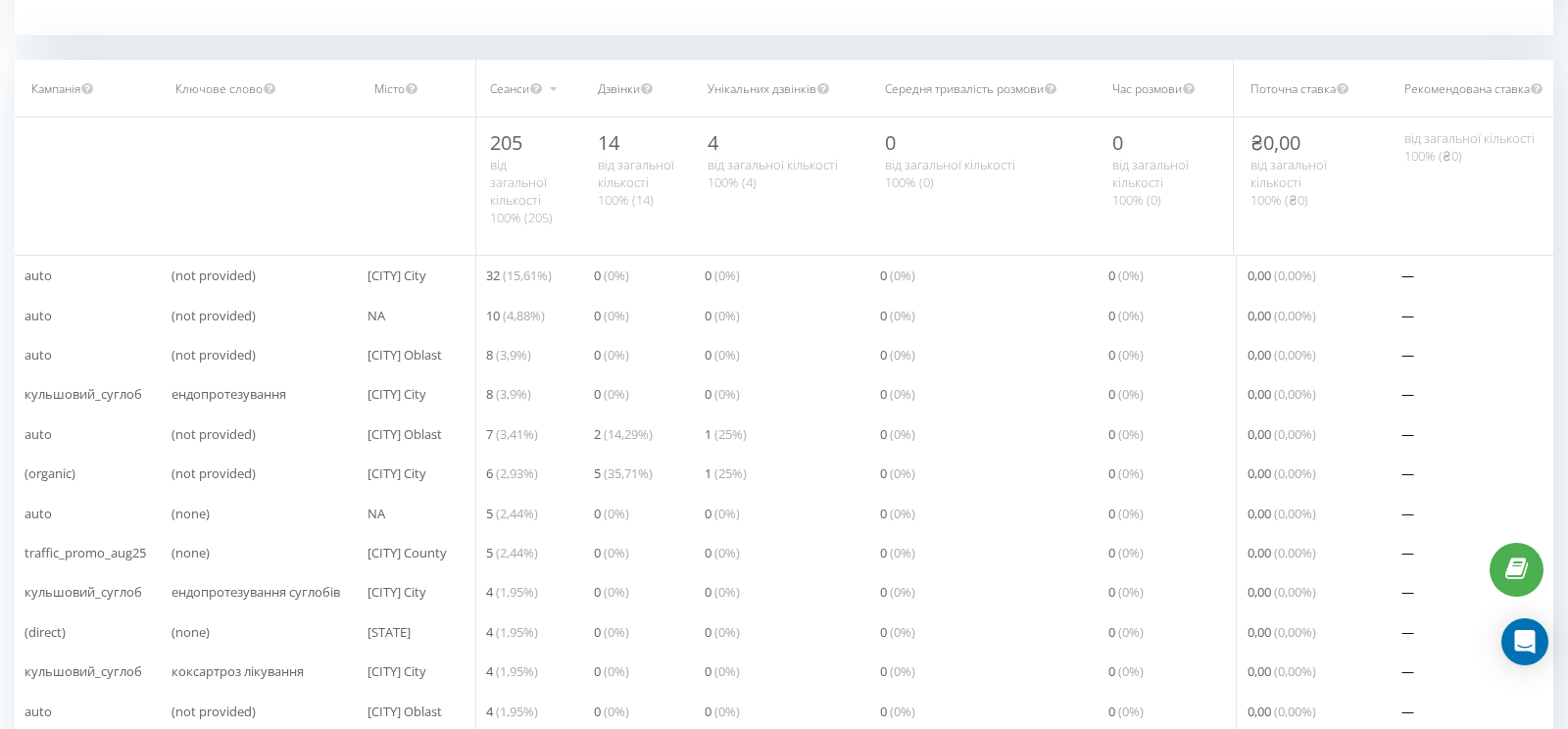 scroll, scrollTop: 0, scrollLeft: 2, axis: horizontal 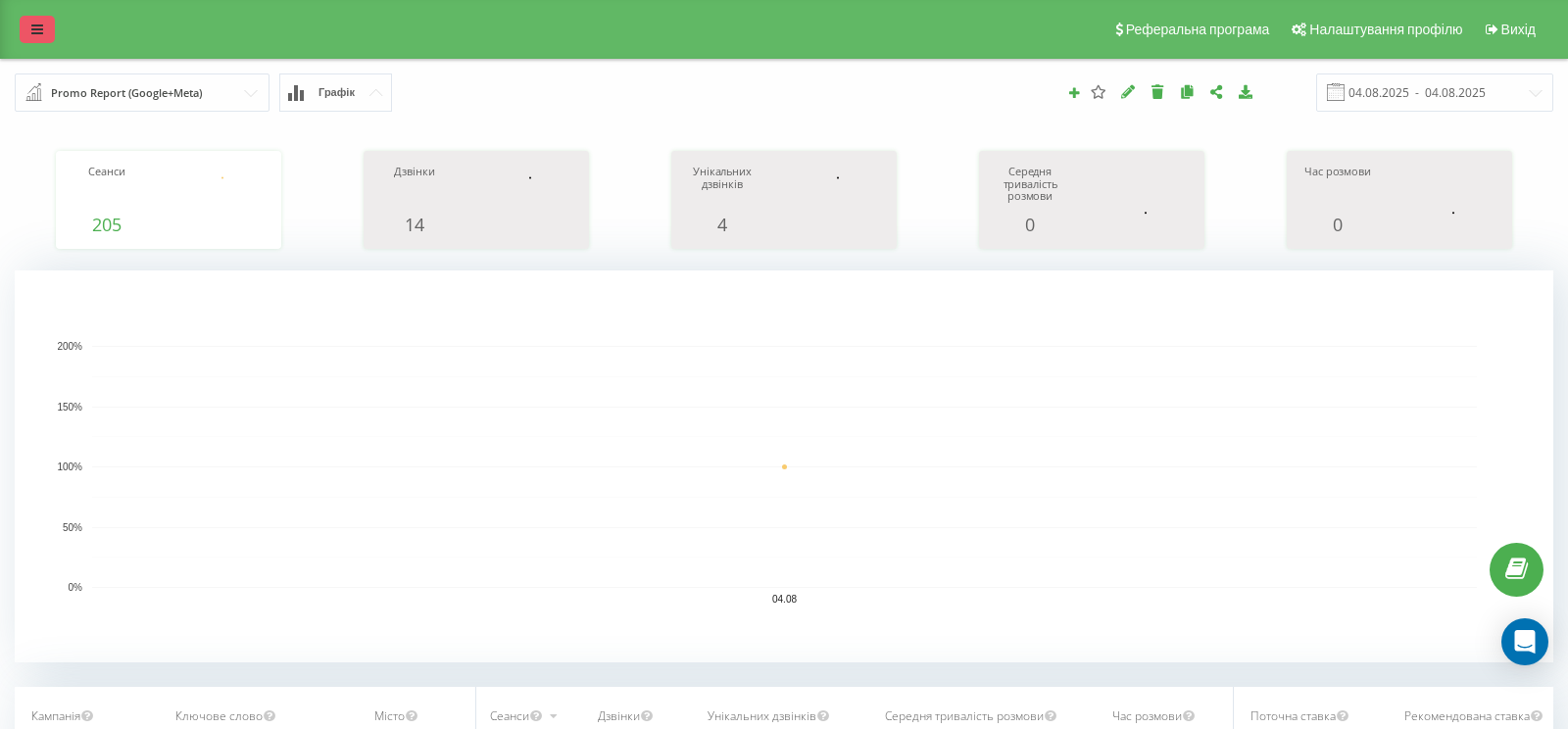 click at bounding box center (37, 29) 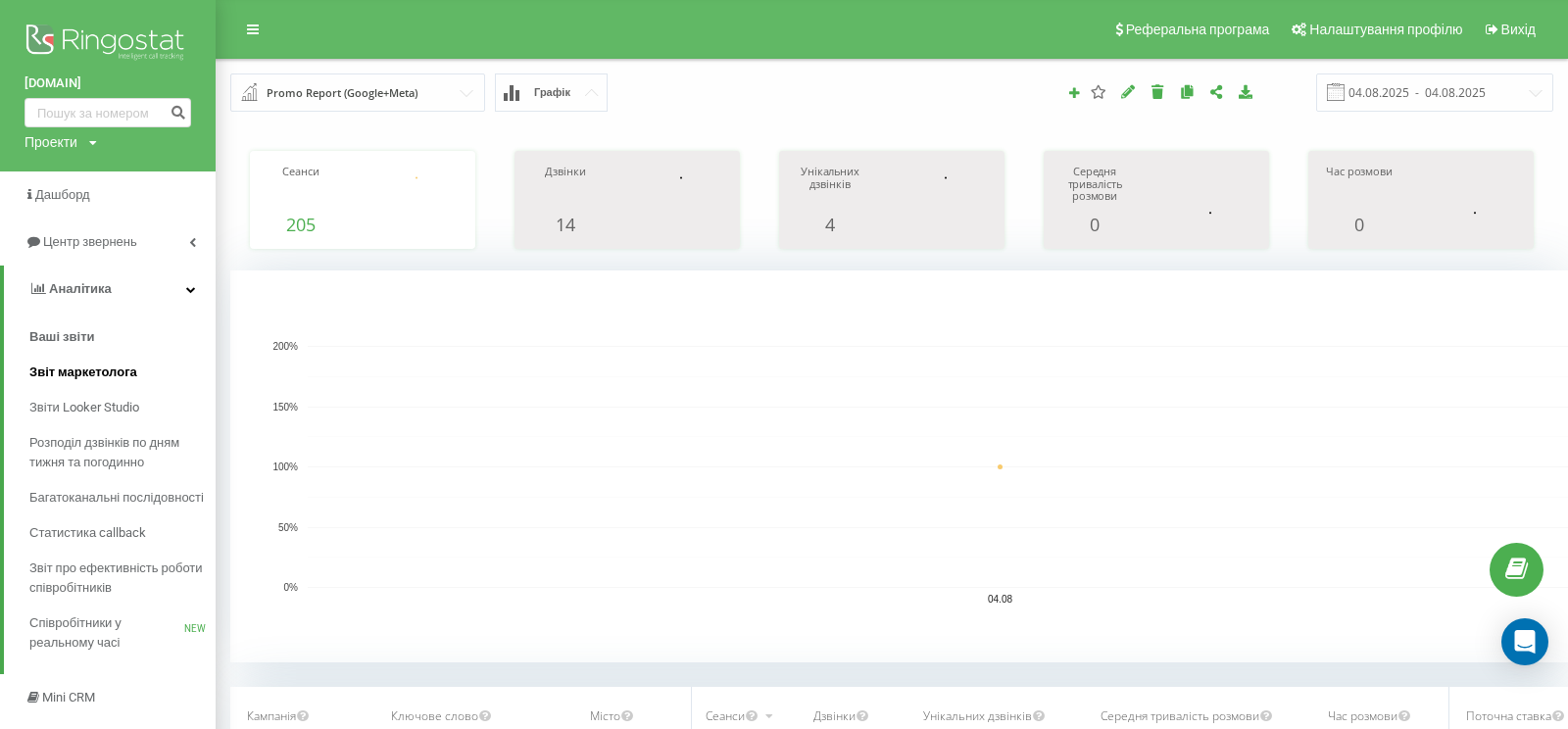 click on "Звіт маркетолога" at bounding box center (83, 372) 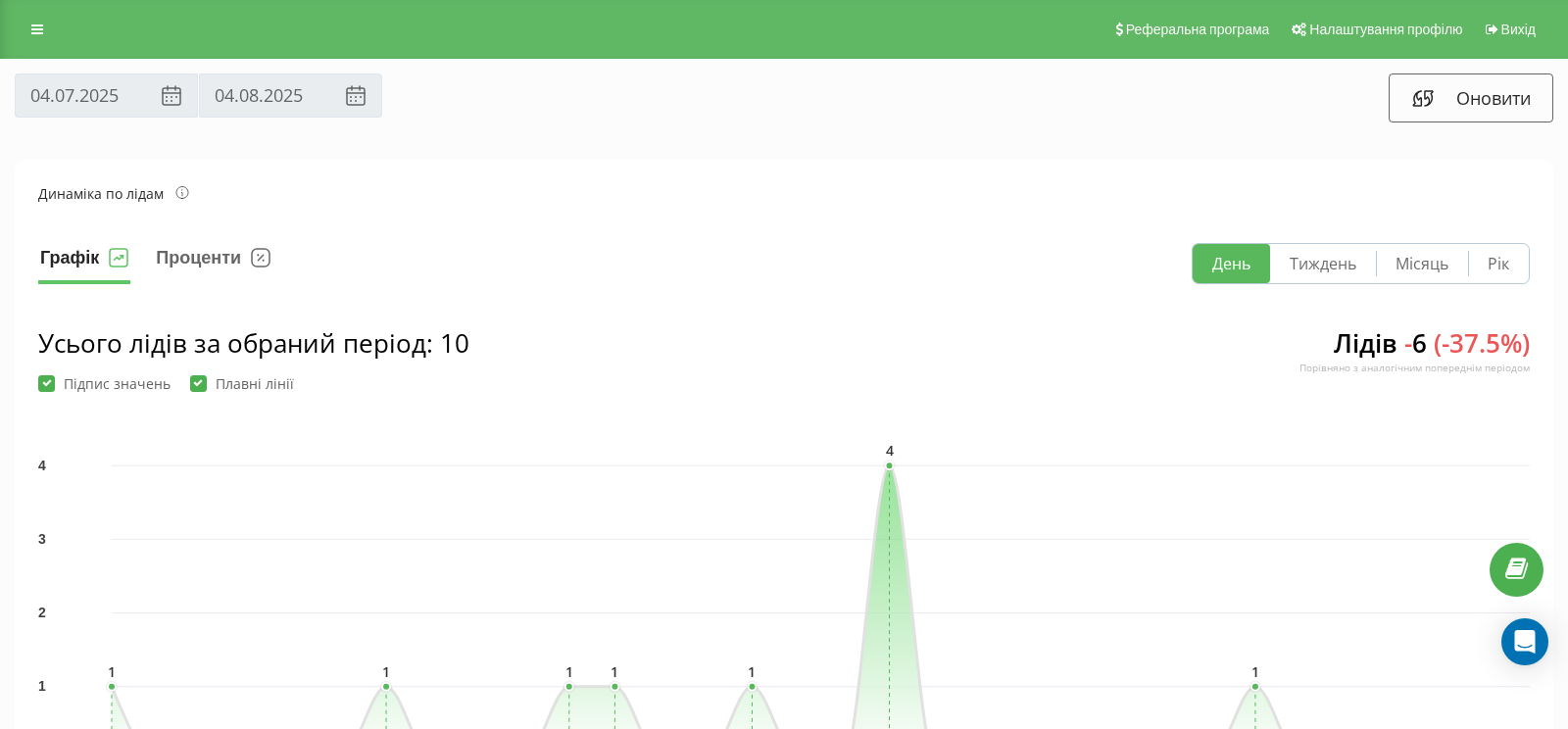 scroll, scrollTop: 0, scrollLeft: 0, axis: both 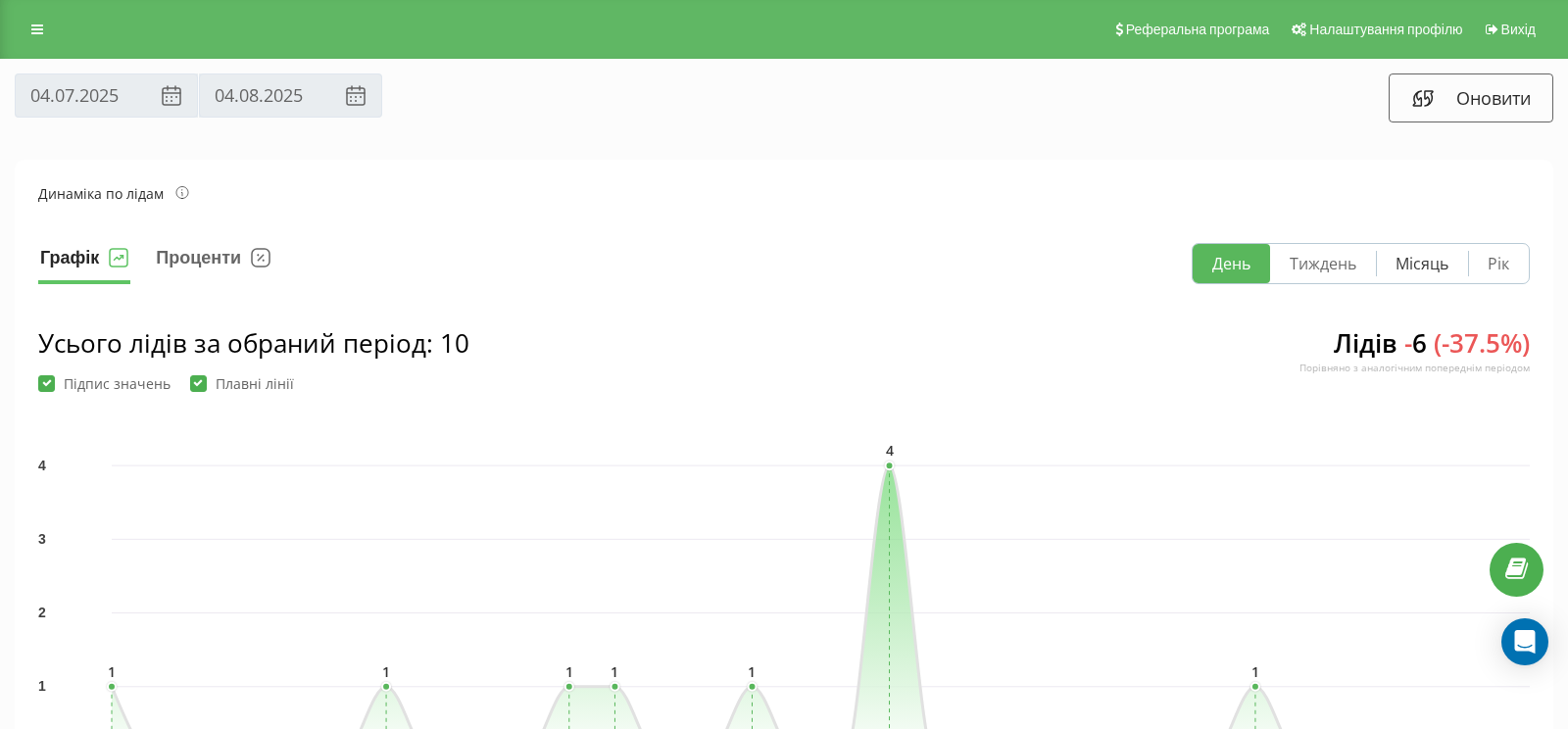 click on "Місяць" at bounding box center (1422, 264) 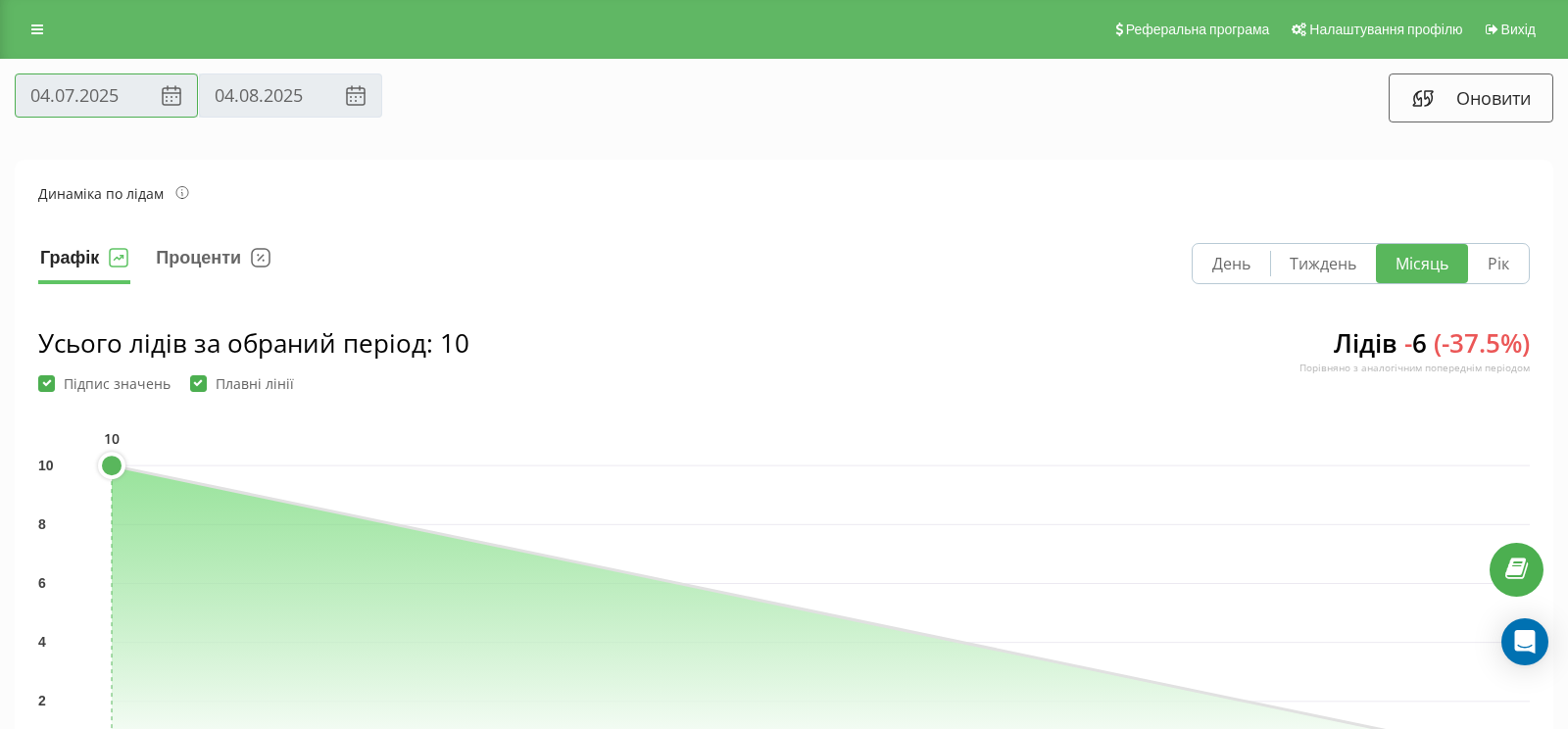 click on "04.07.2025" at bounding box center (106, 95) 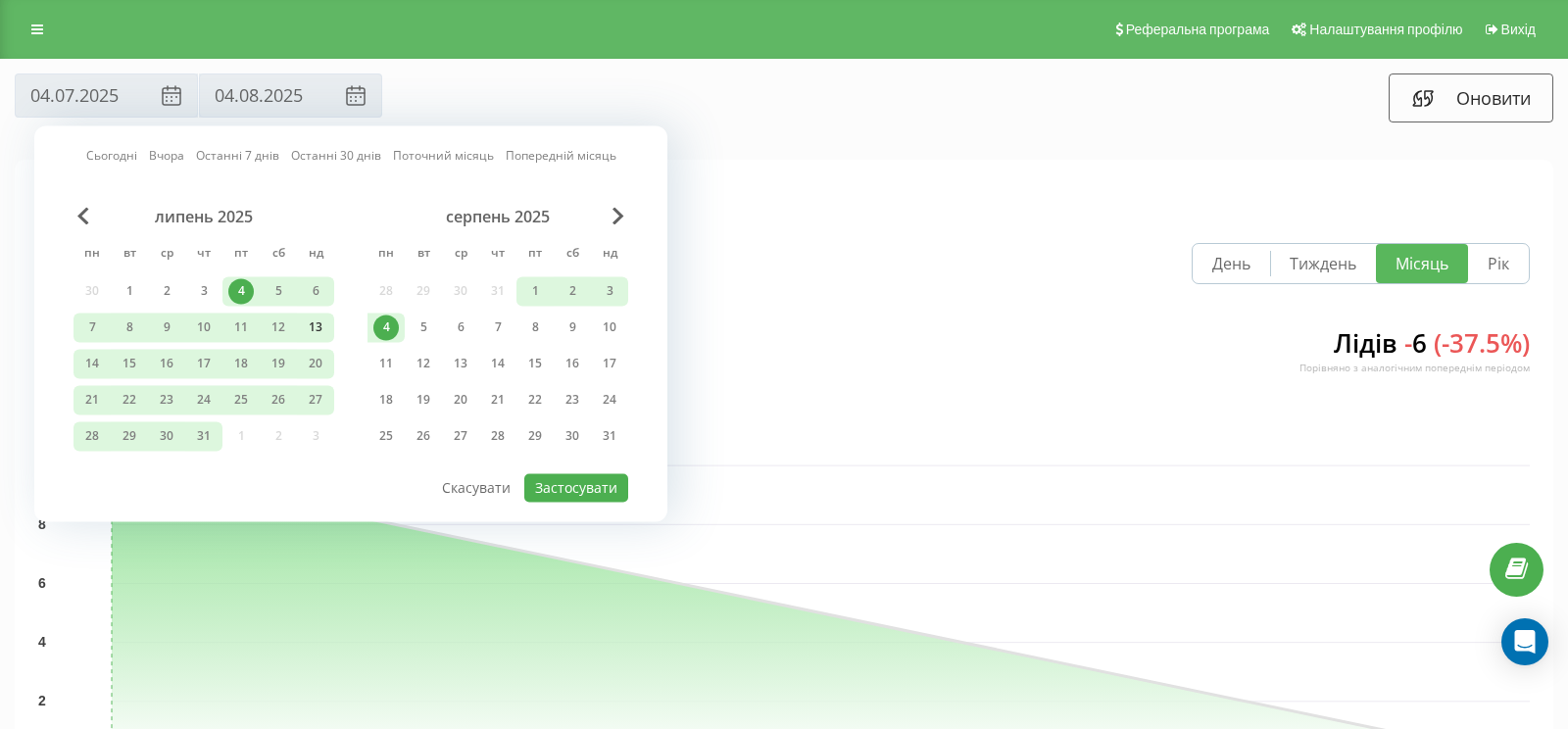 click on "13" at bounding box center (316, 327) 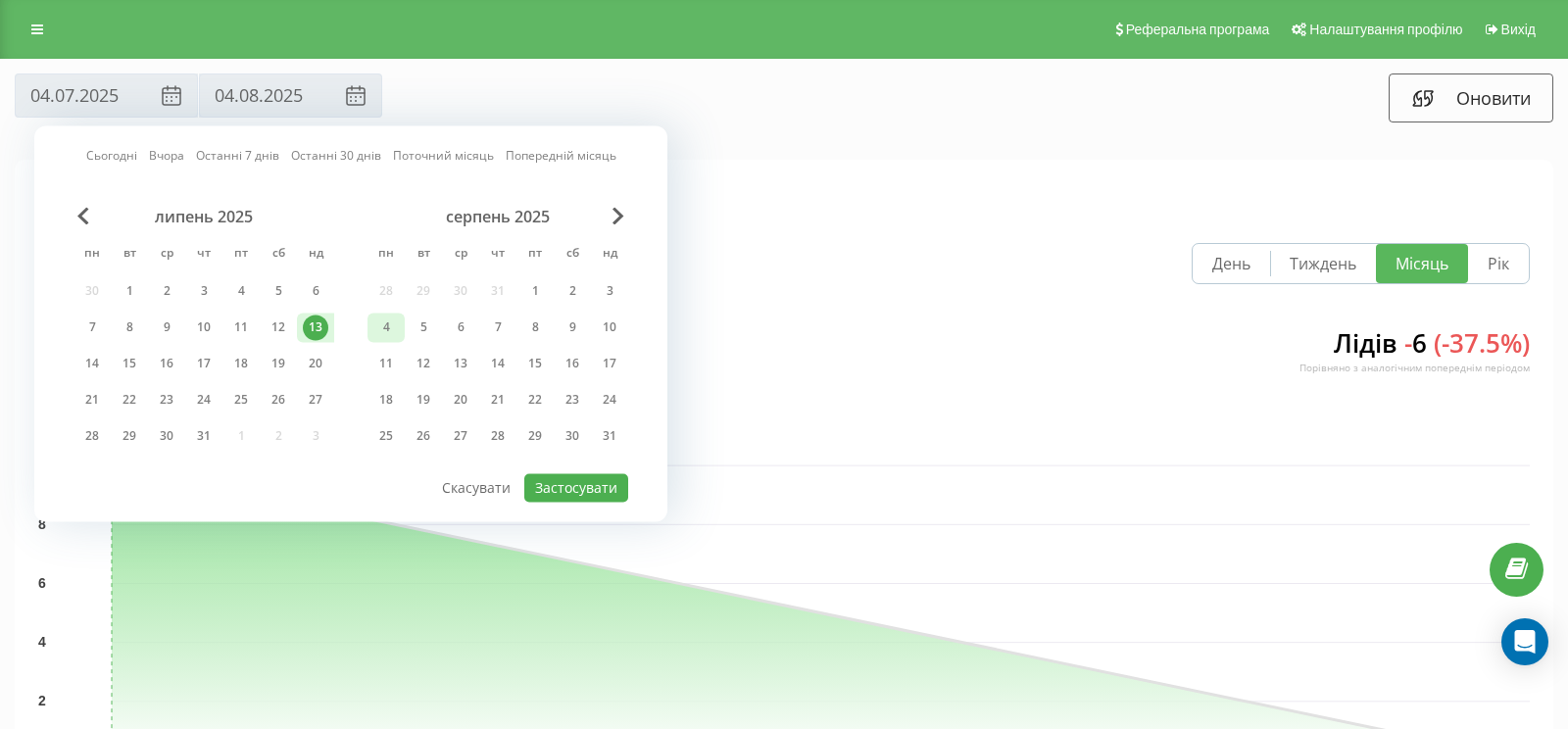 click on "4" at bounding box center (386, 327) 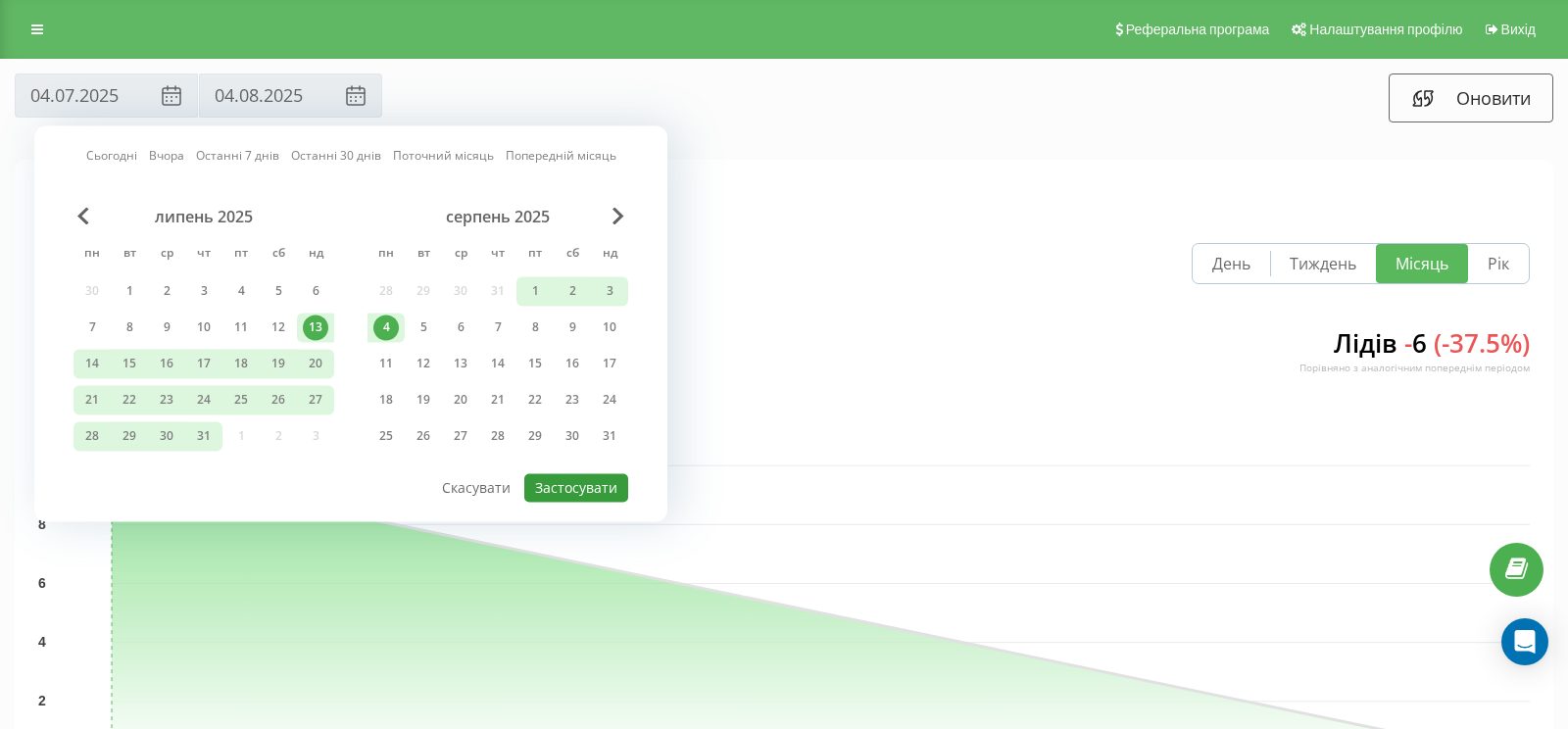 click on "Застосувати" at bounding box center [576, 487] 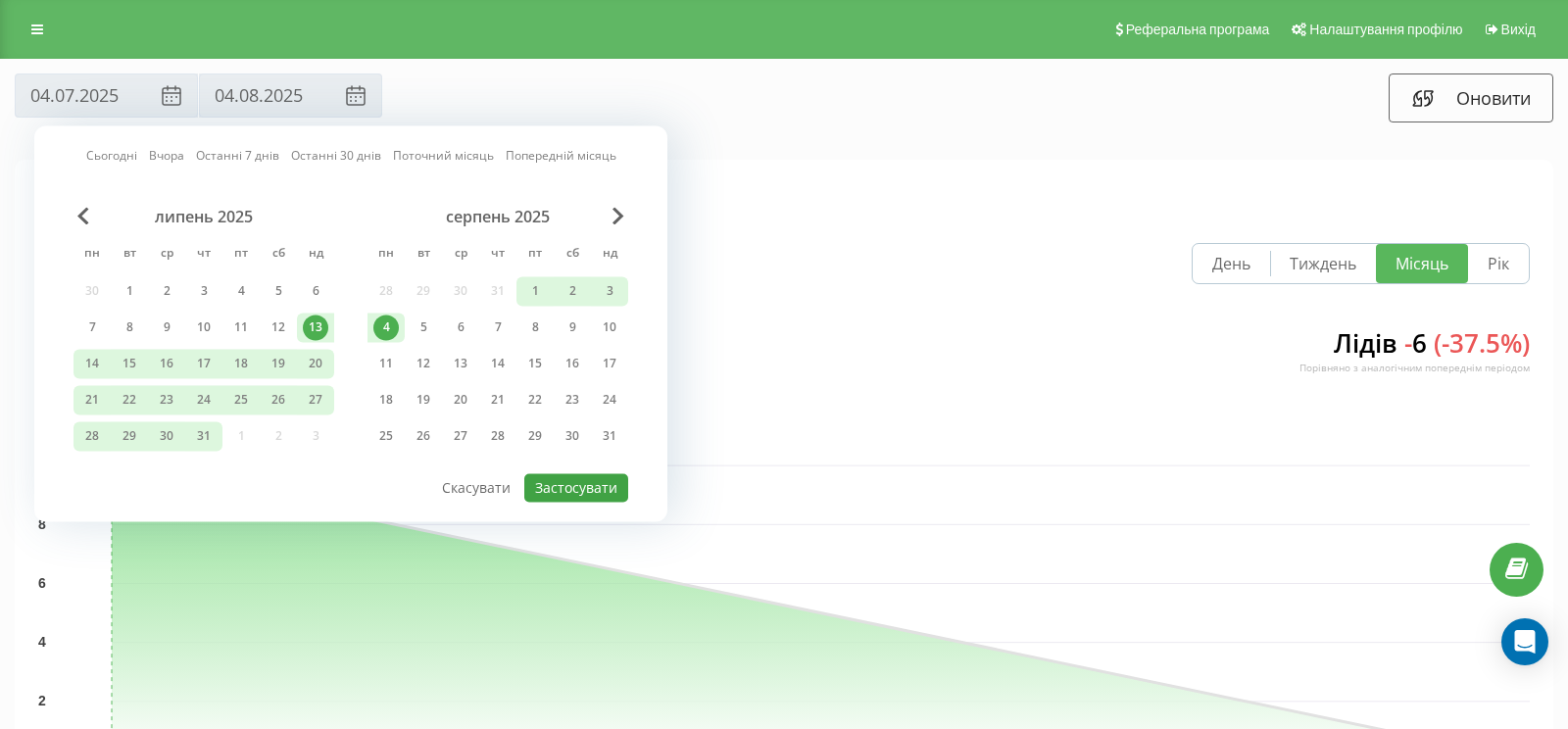 type on "13.07.2025" 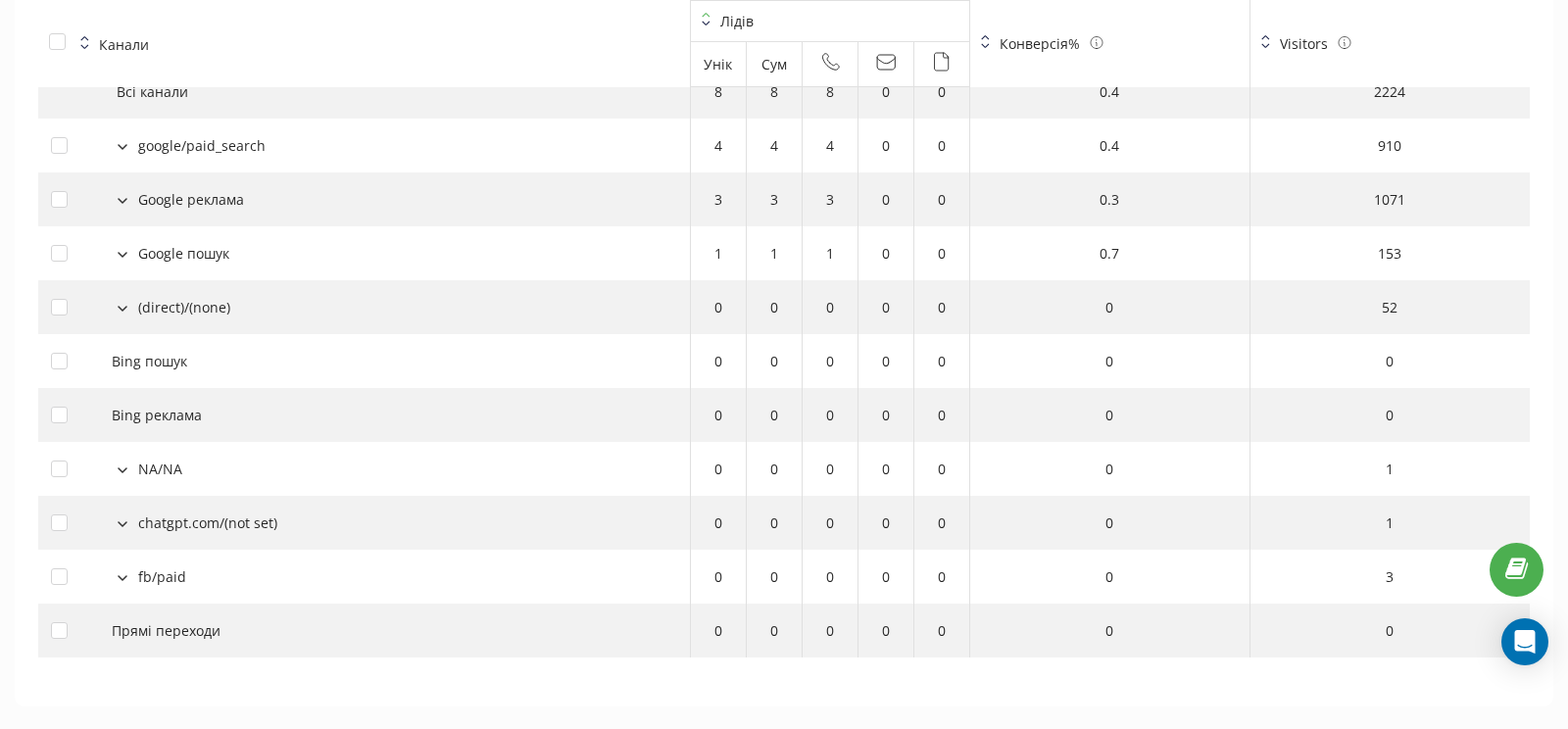 scroll, scrollTop: 2256, scrollLeft: 0, axis: vertical 